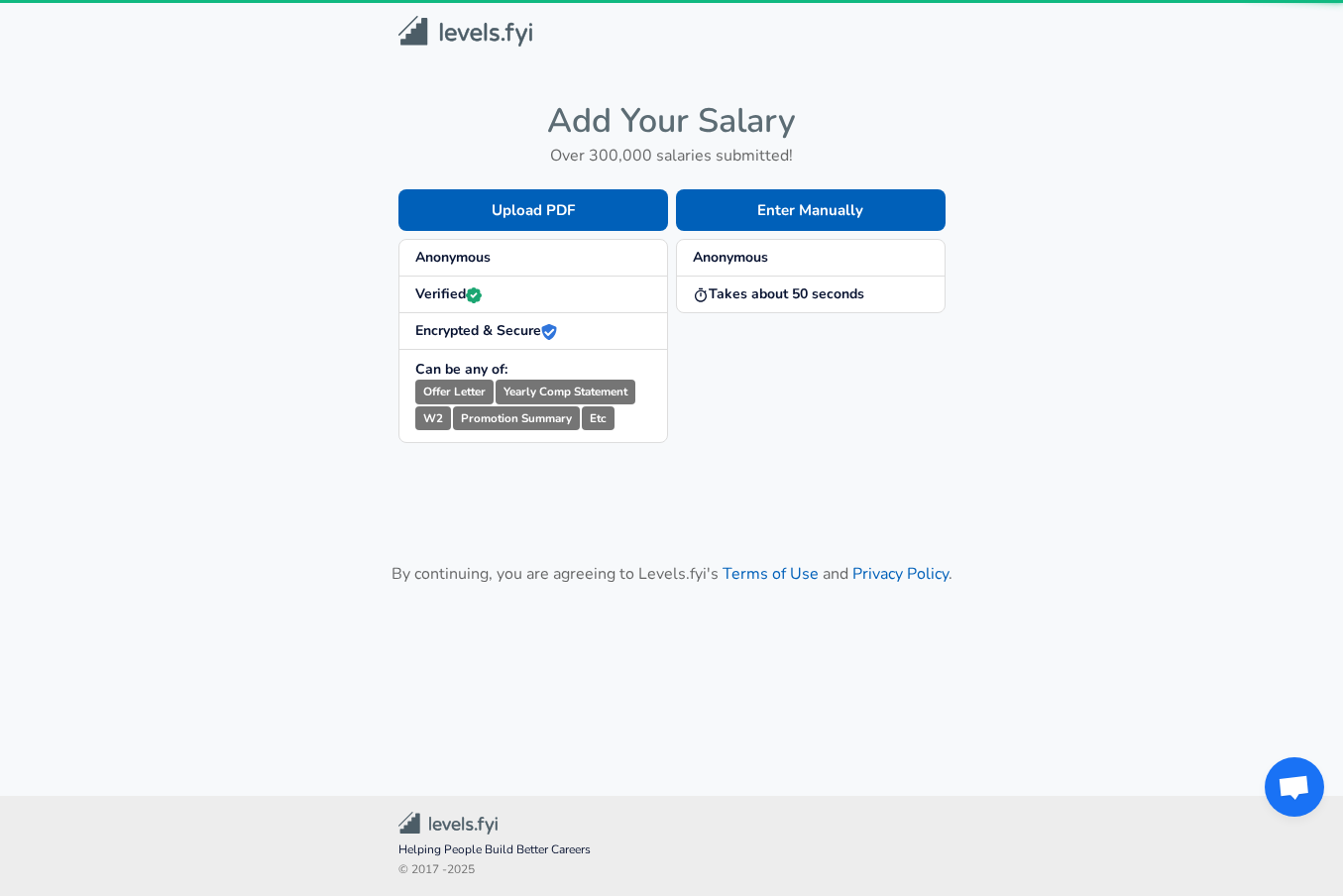 scroll, scrollTop: 0, scrollLeft: 0, axis: both 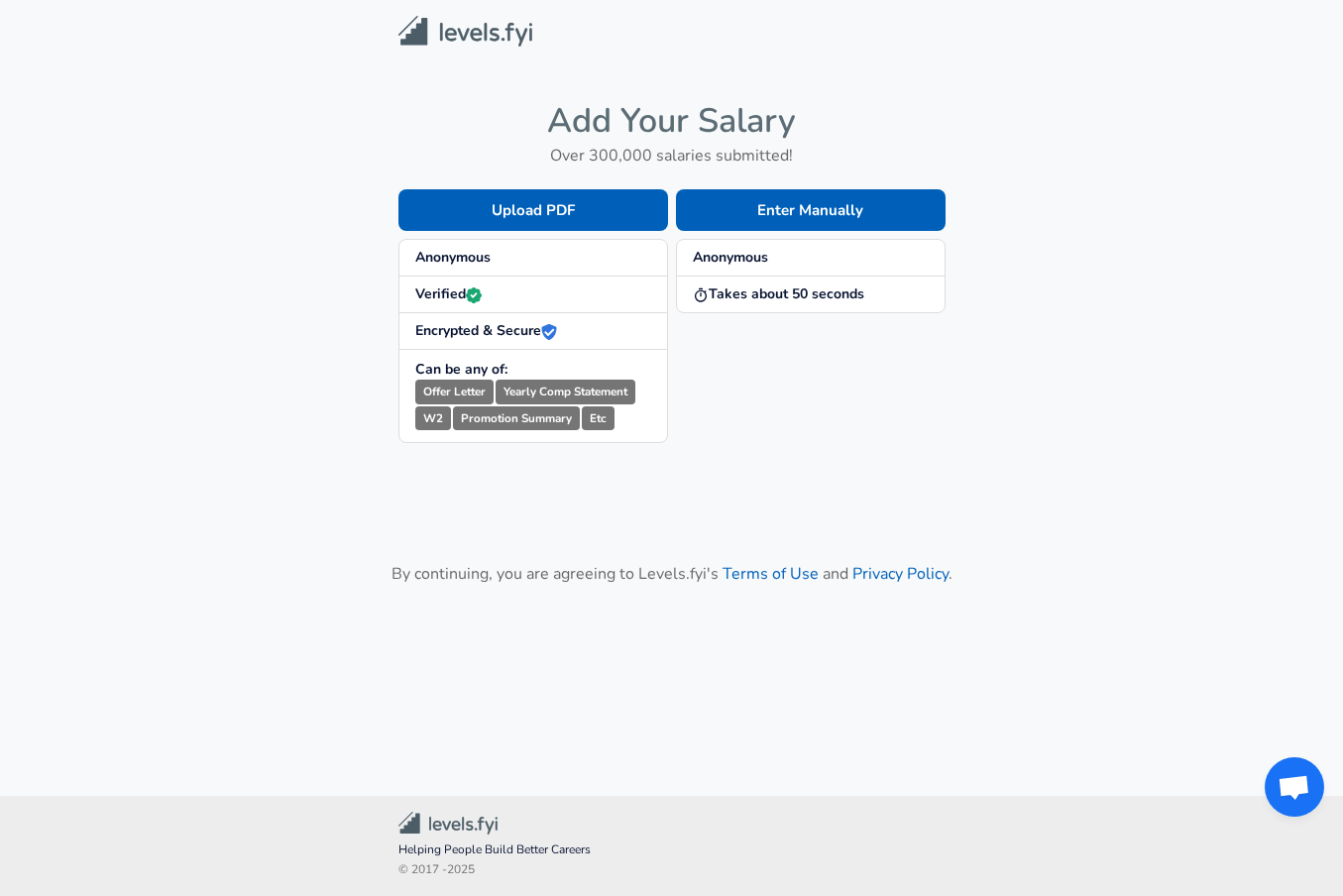click on "W2" at bounding box center [433, 418] 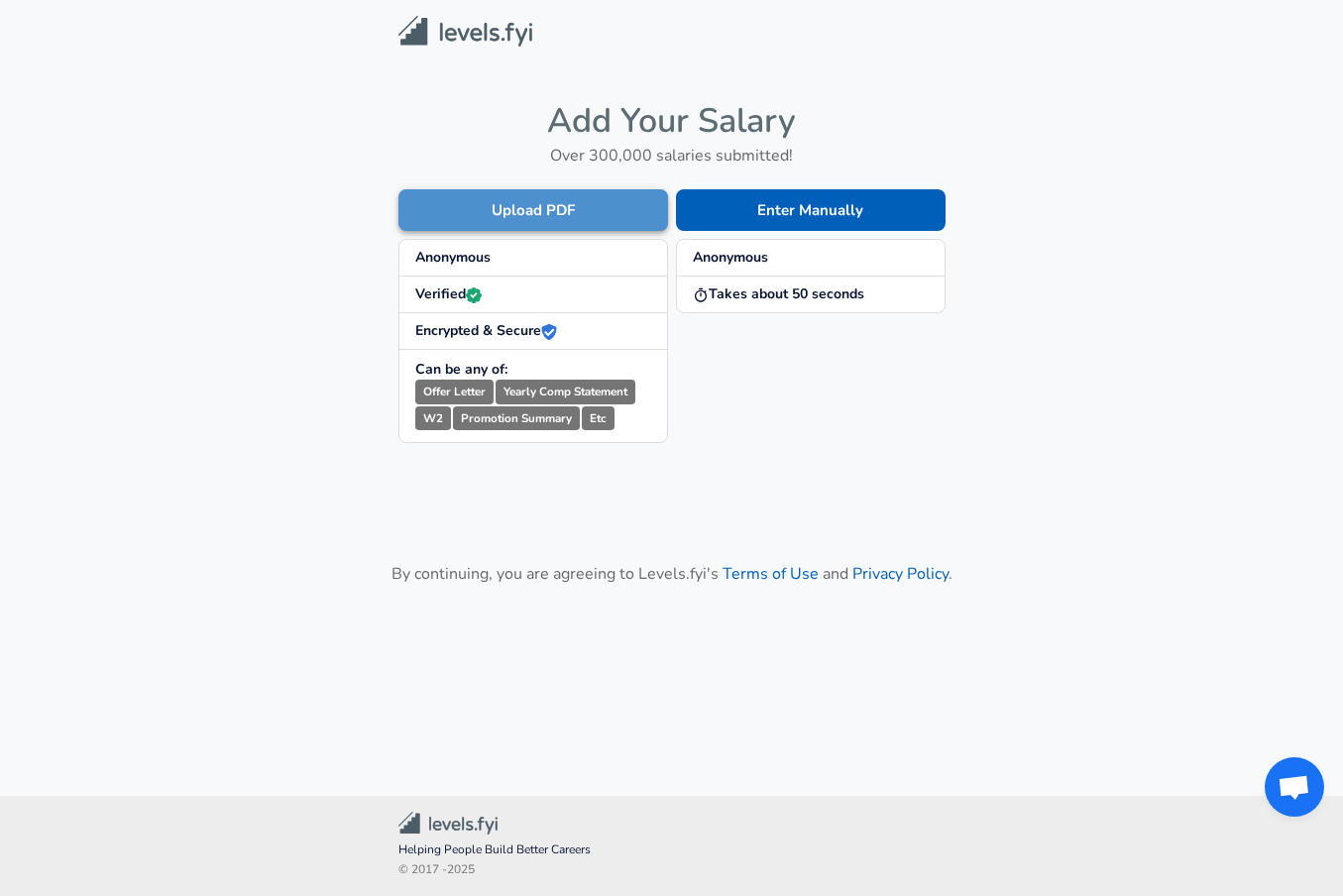 click on "Upload PDF" at bounding box center [533, 210] 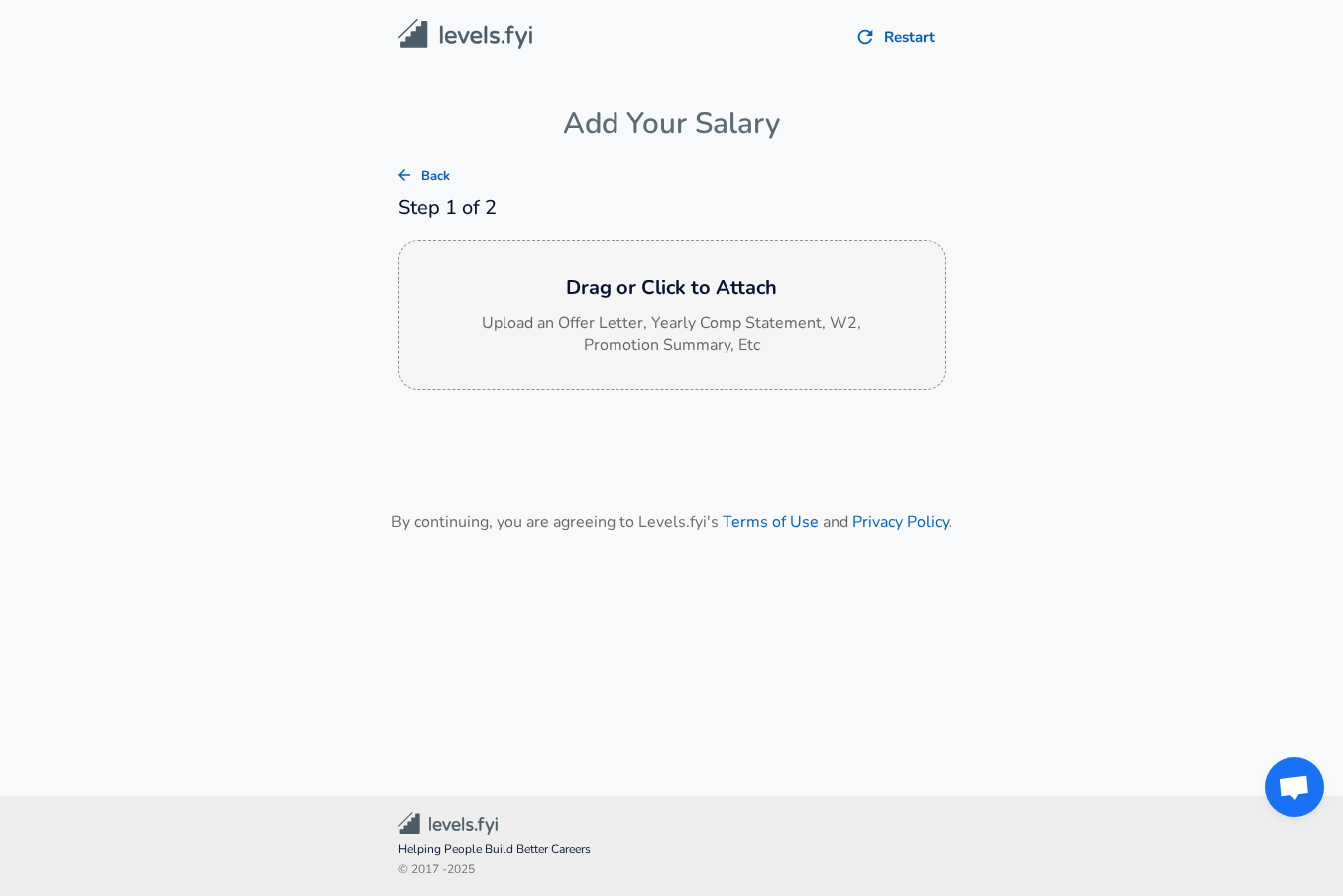click on "Upload an Offer Letter, Yearly Comp Statement, W2, Promotion Summary, Etc" at bounding box center (672, 335) 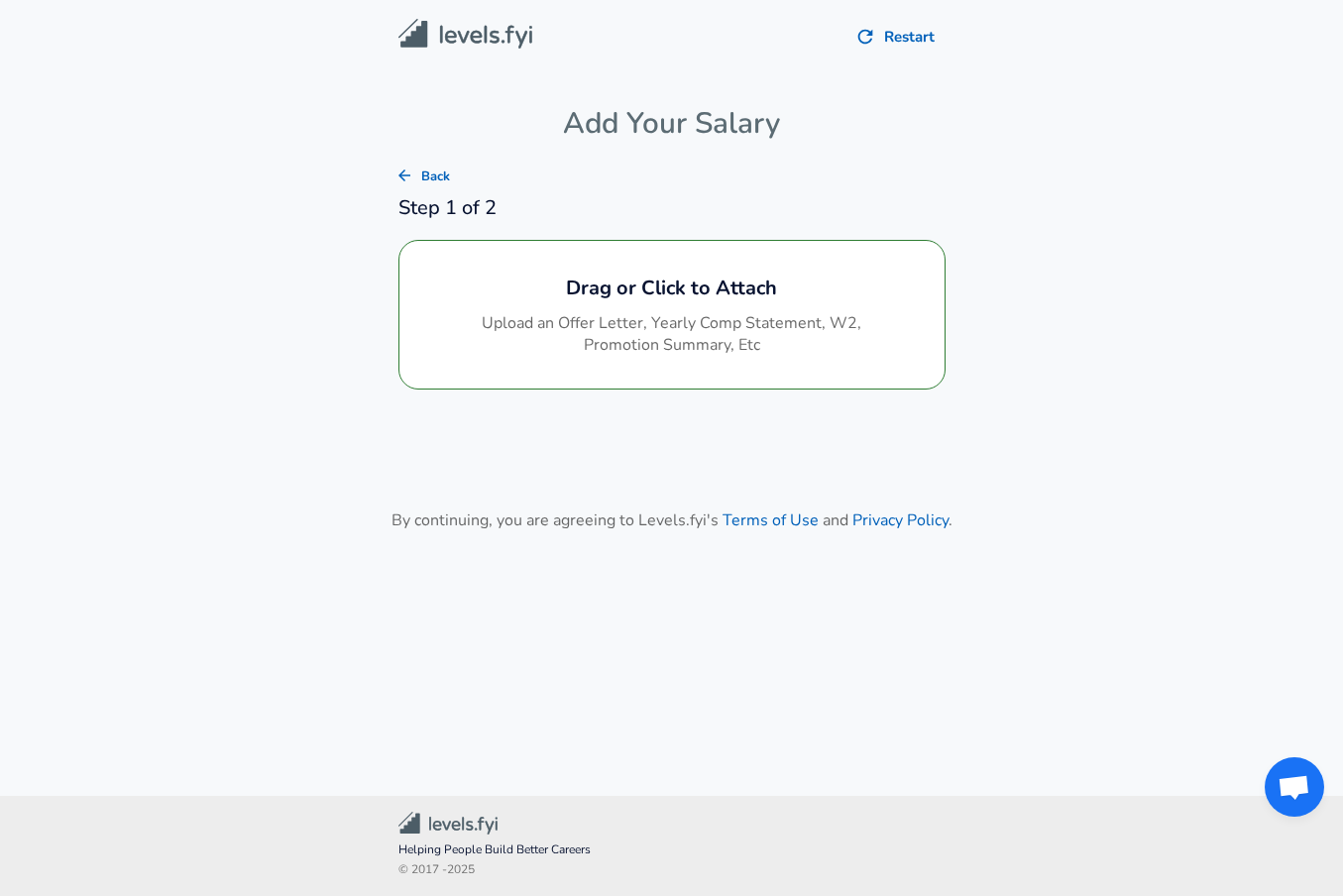 click on "Restart Add Your Salary Back Step 1 of 2 Drag or Click to Attach Upload an Offer Letter, Yearly Comp Statement, W2, Promotion Summary, Etc By continuing, you are agreeing to Levels.fyi's   Terms of Use   and   Privacy Policy ." at bounding box center [671, 374] 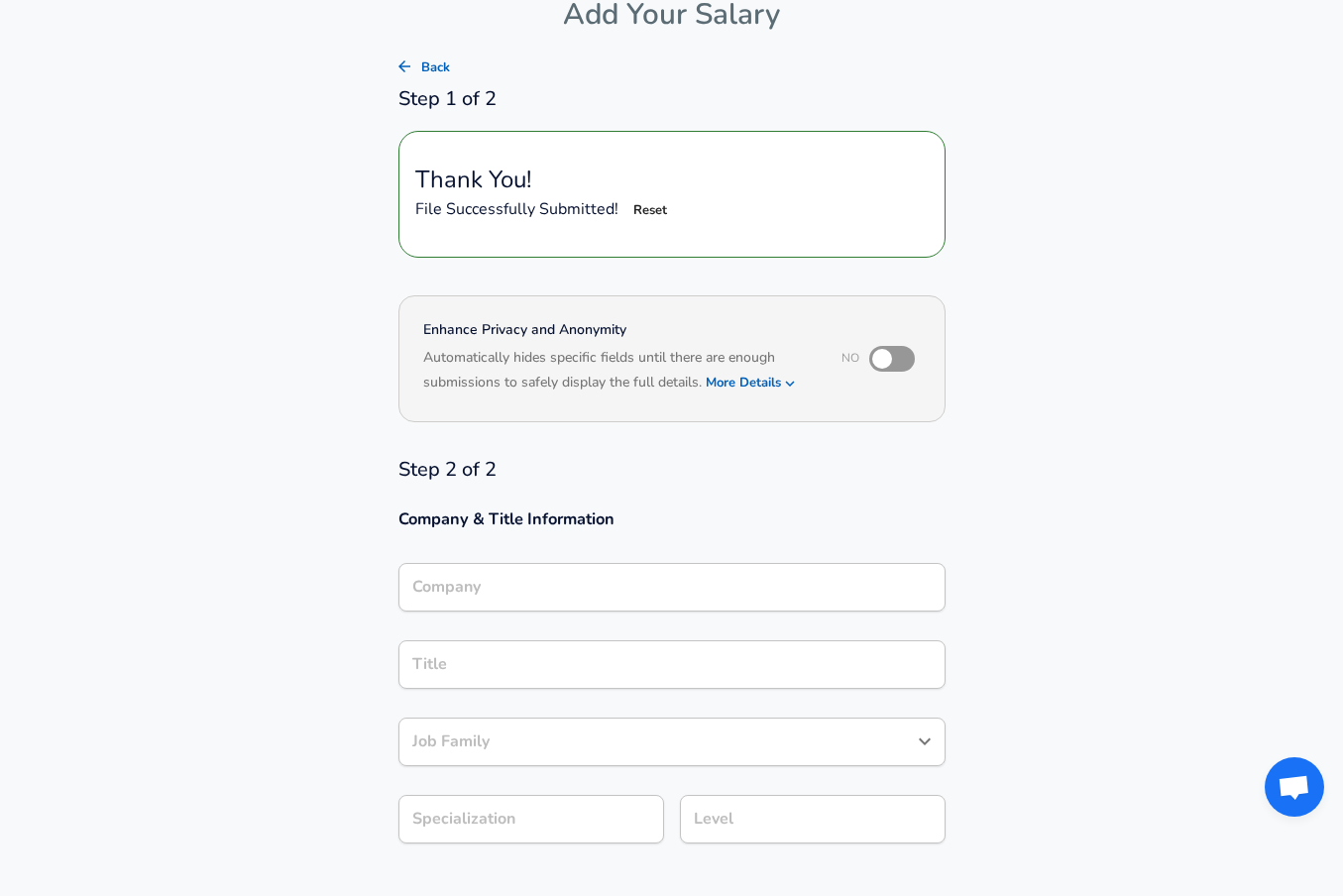 scroll, scrollTop: 110, scrollLeft: 0, axis: vertical 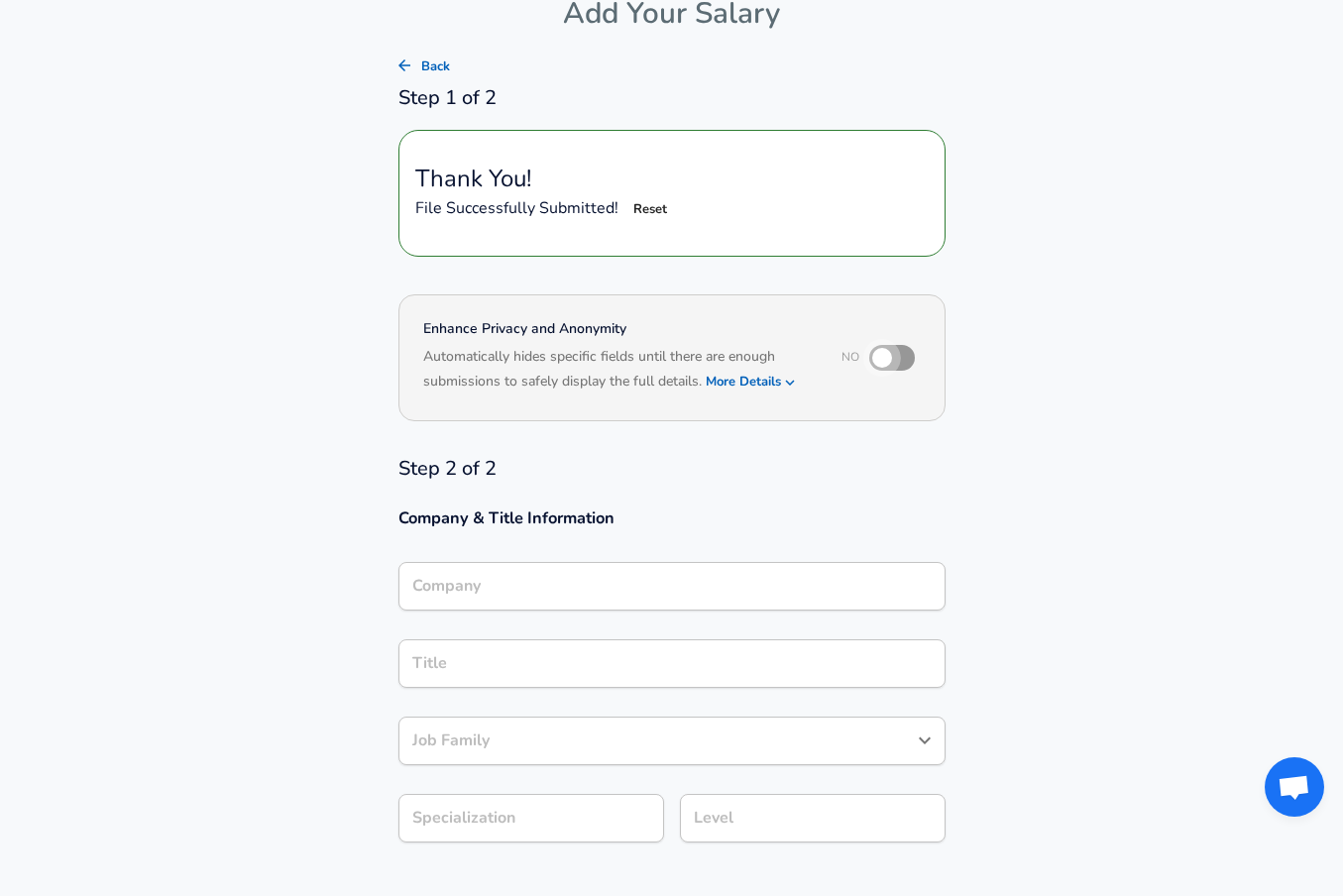 click at bounding box center (882, 358) 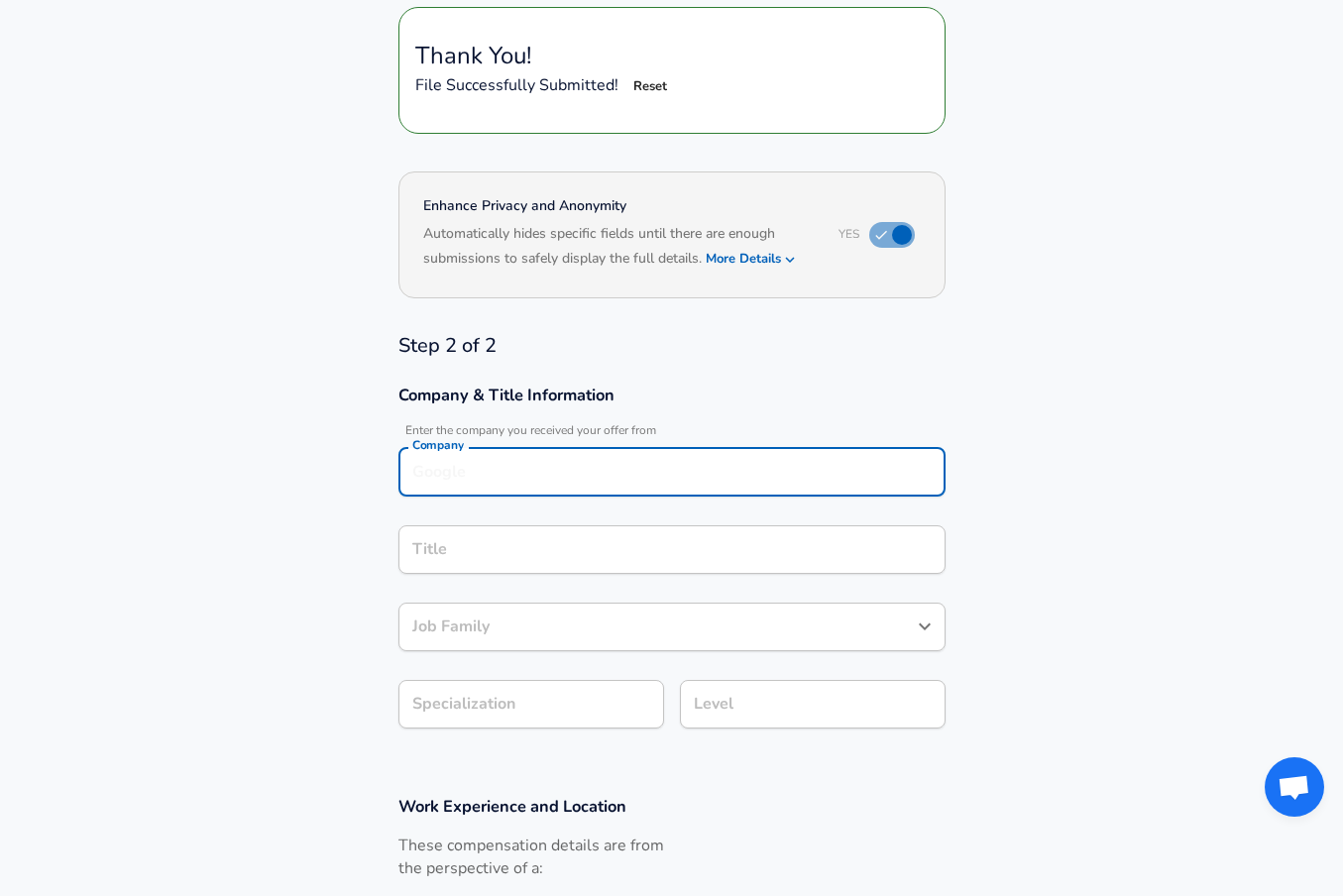 scroll, scrollTop: 253, scrollLeft: 0, axis: vertical 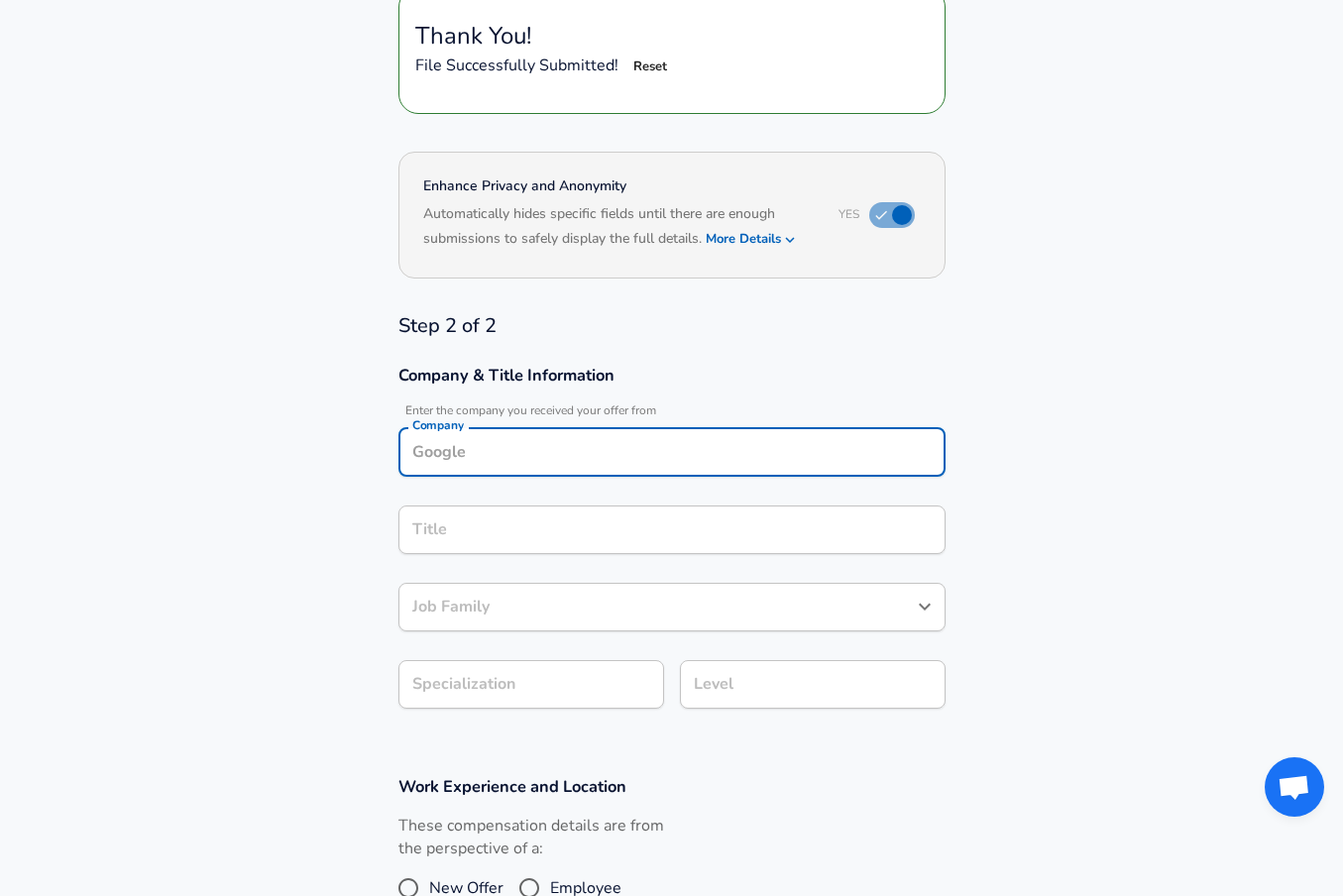 click on "Company" at bounding box center [672, 452] 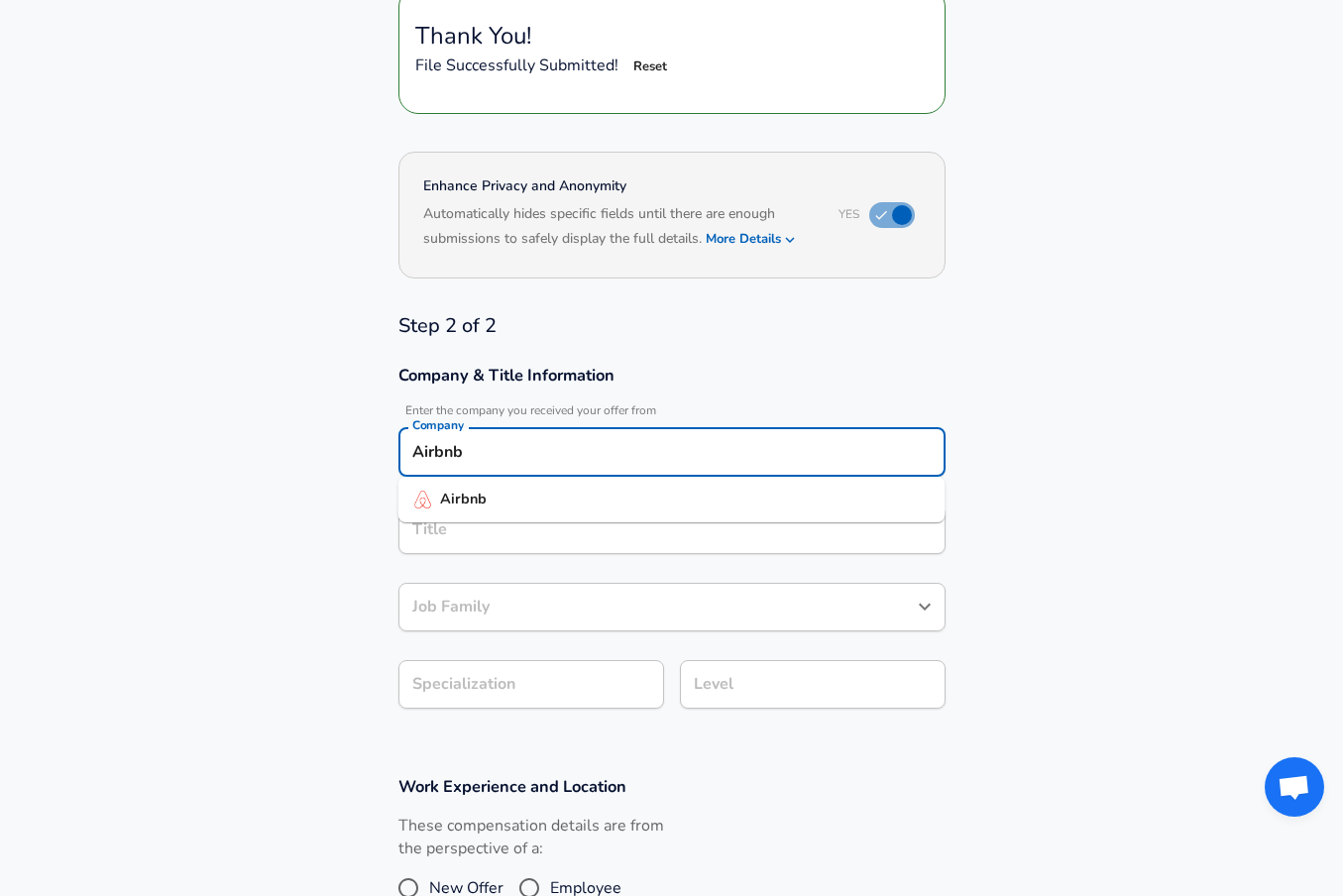 click on "Airbnb" at bounding box center [672, 500] 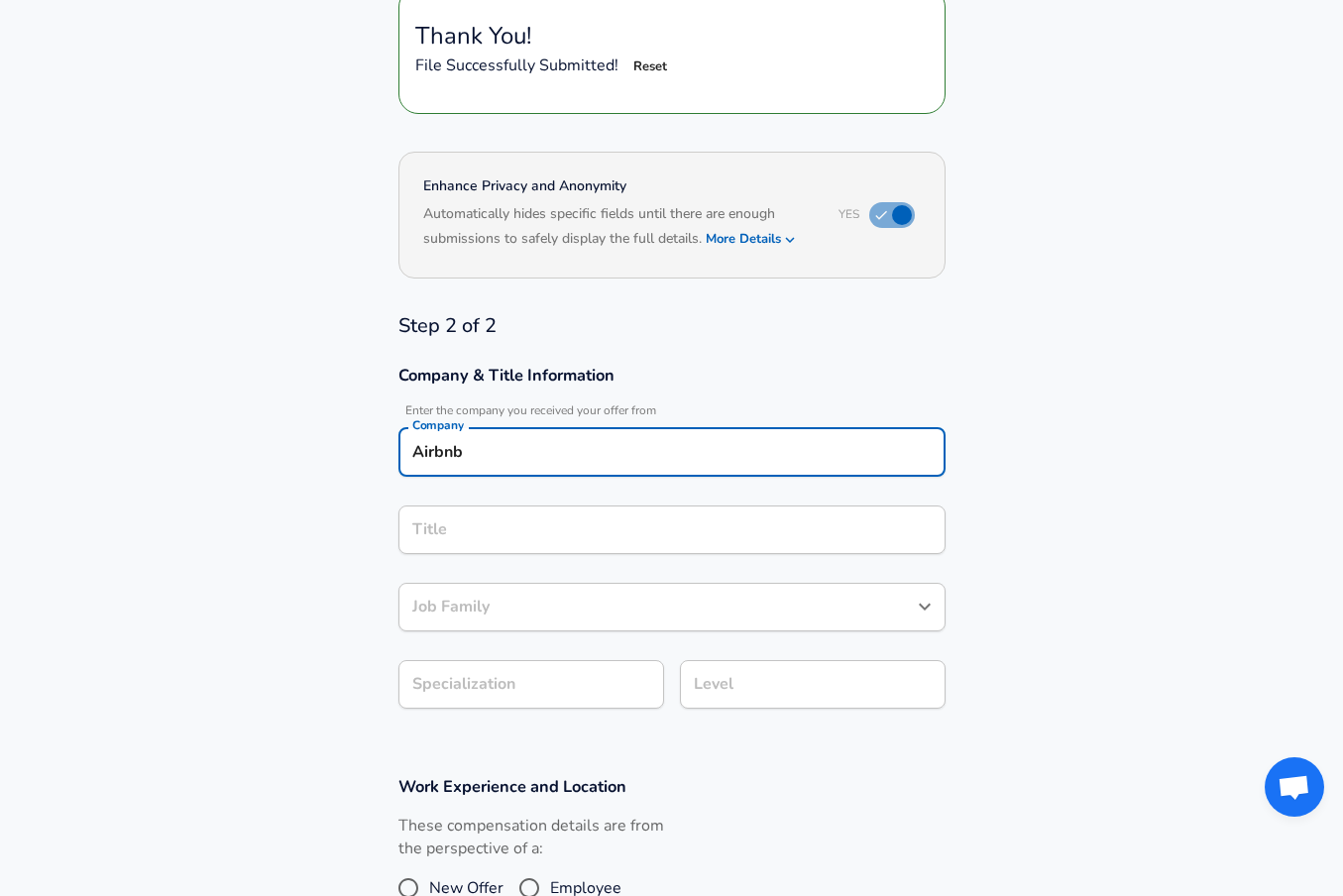 type on "Airbnb" 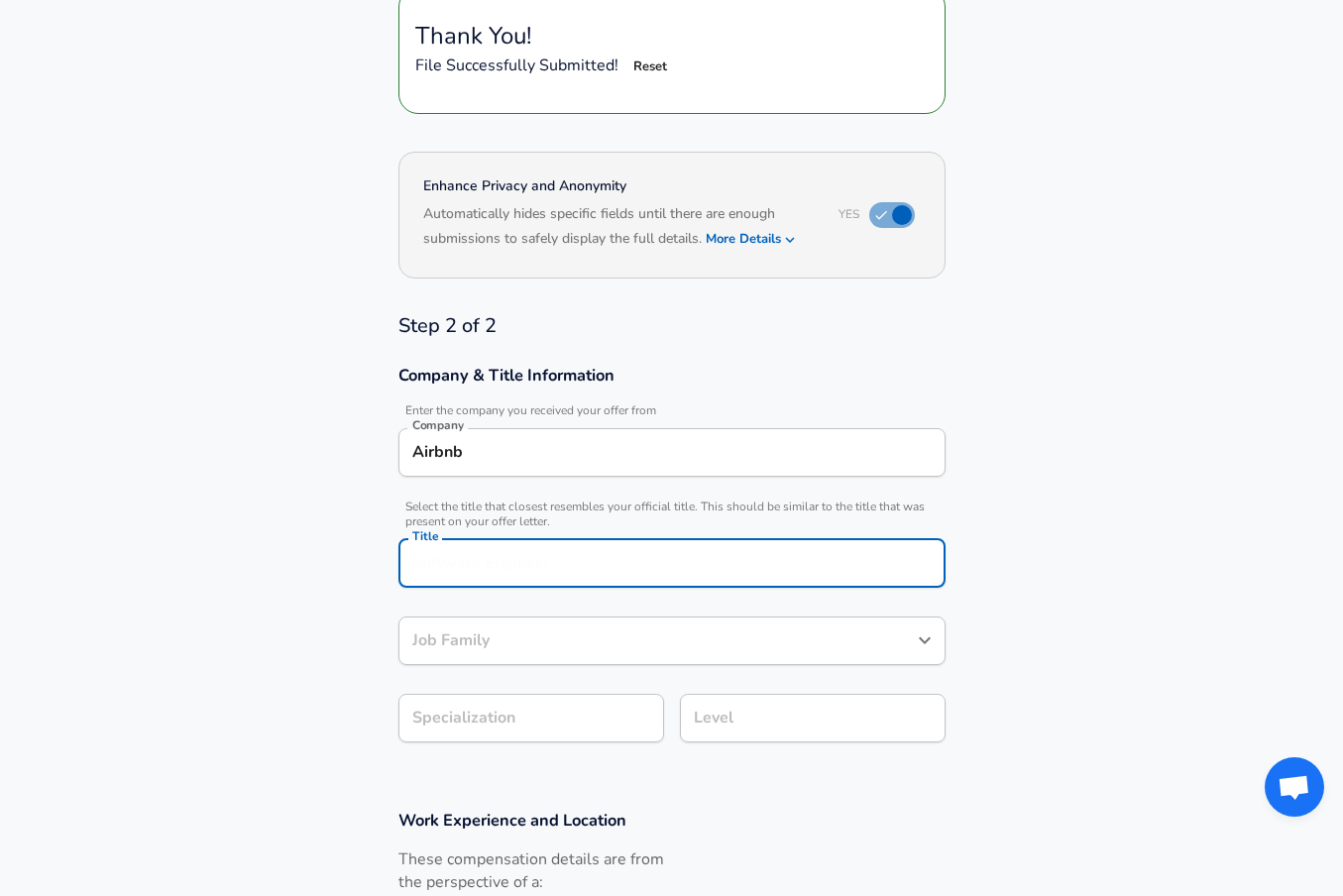 scroll, scrollTop: 292, scrollLeft: 0, axis: vertical 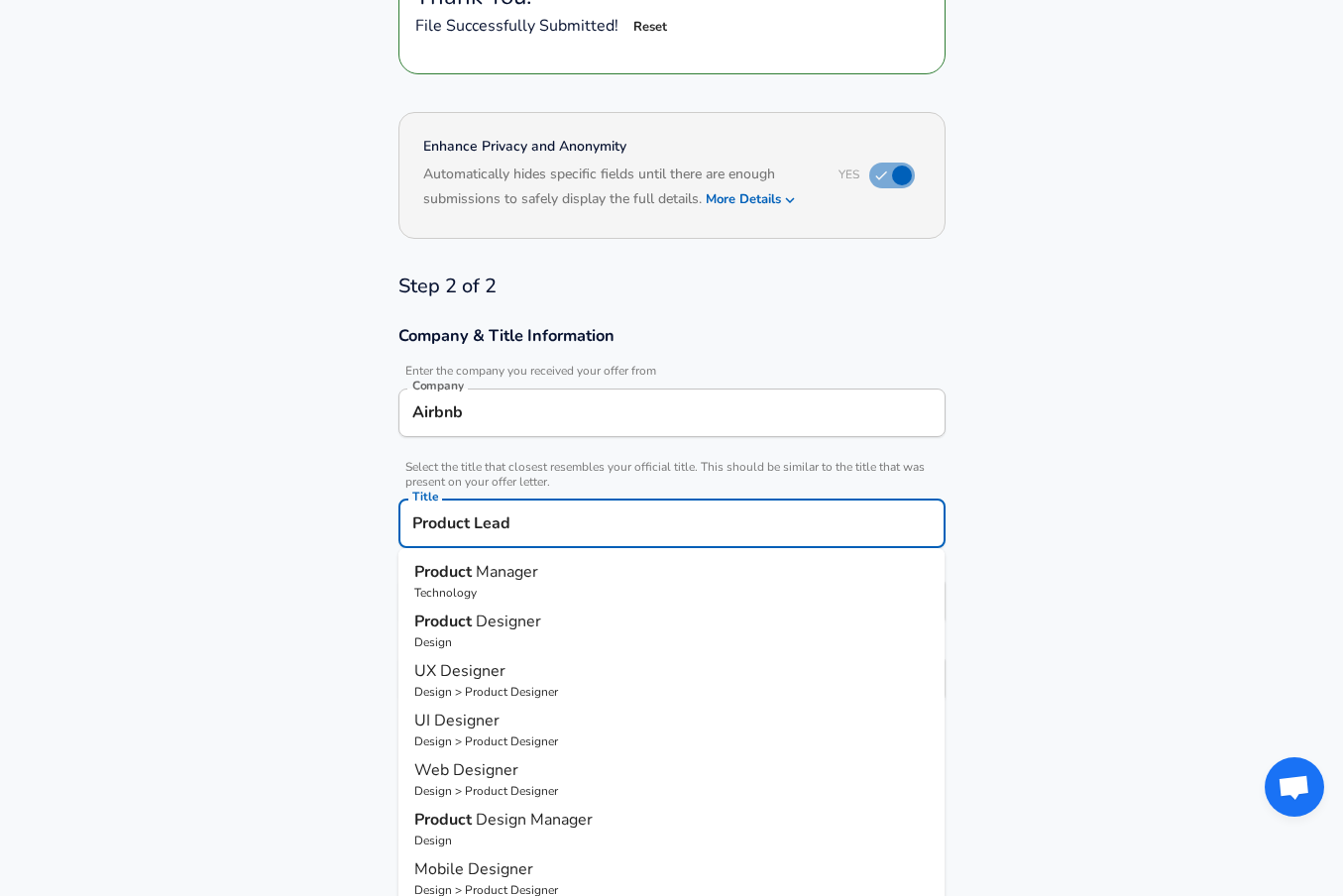 click on "Product    Manager" at bounding box center [672, 572] 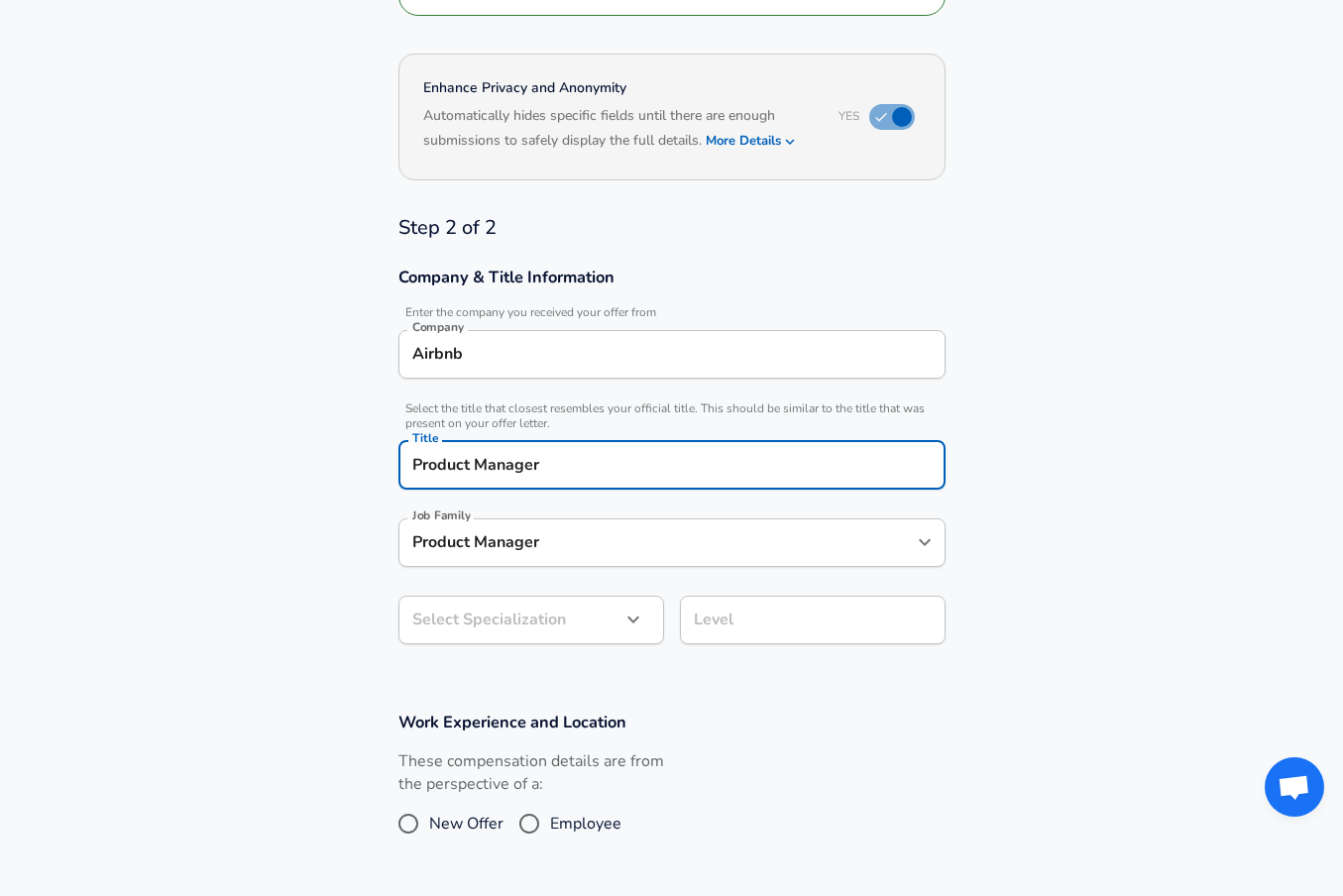 scroll, scrollTop: 375, scrollLeft: 0, axis: vertical 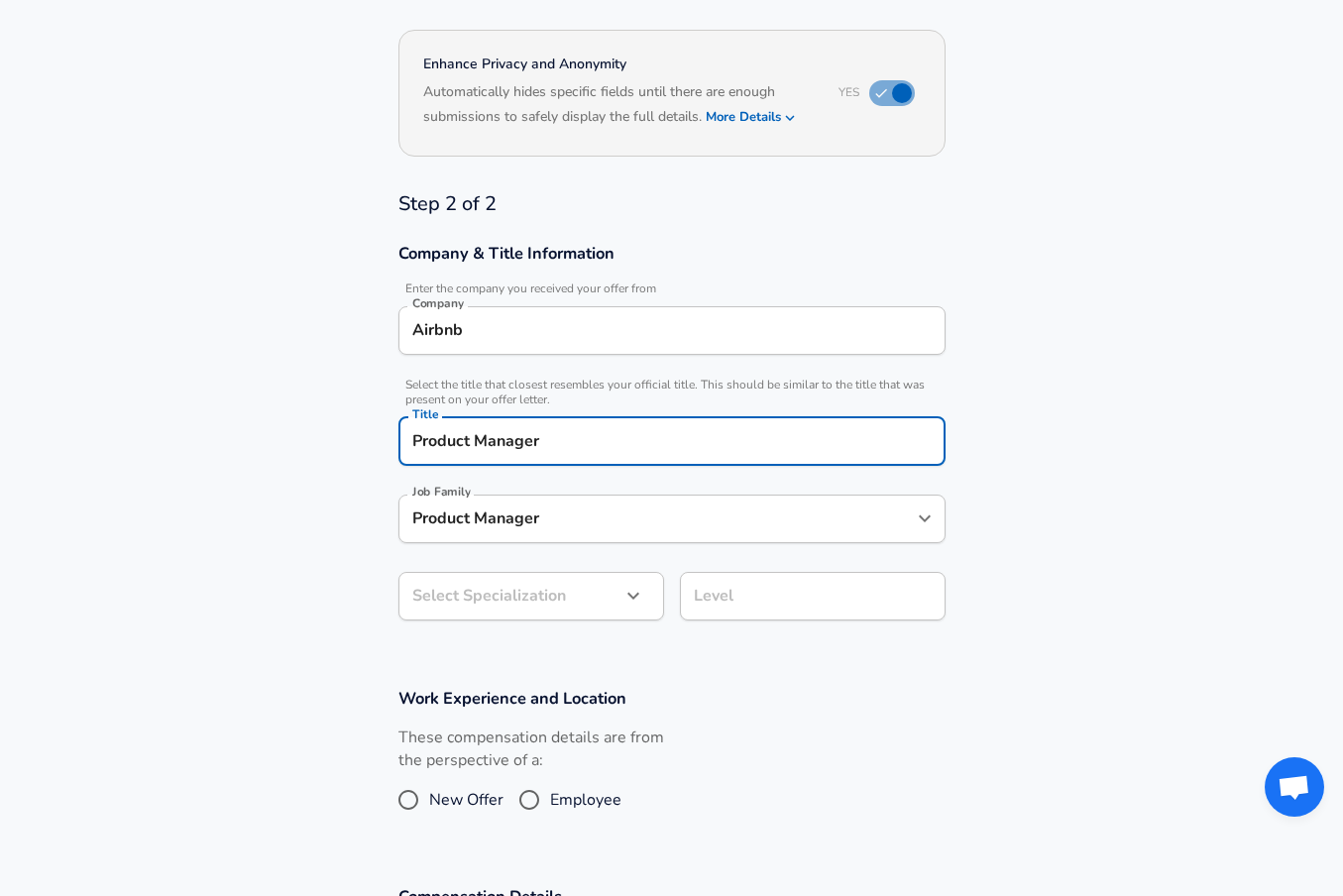 type on "Product Manager" 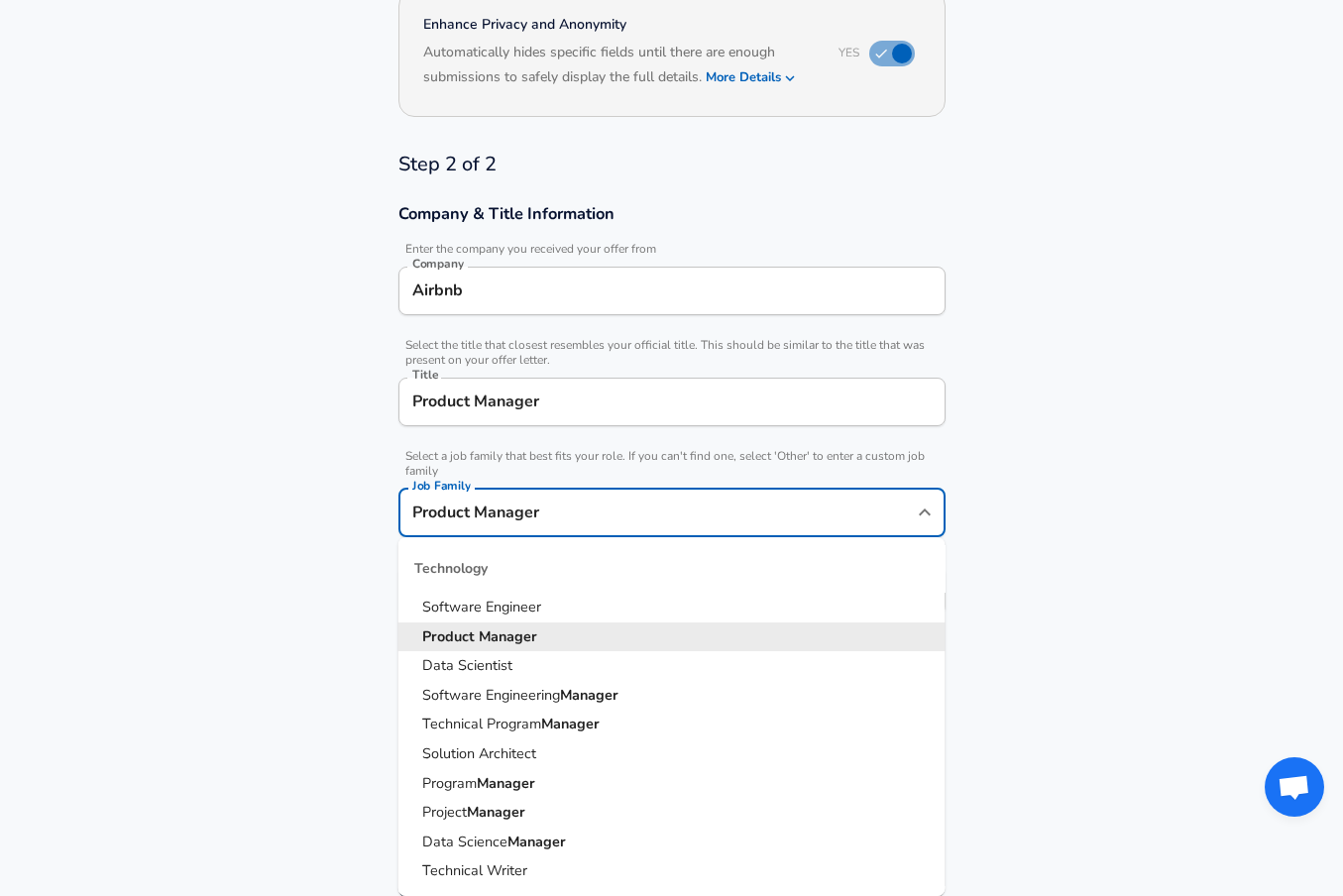 drag, startPoint x: 320, startPoint y: 525, endPoint x: 354, endPoint y: 520, distance: 34.36568 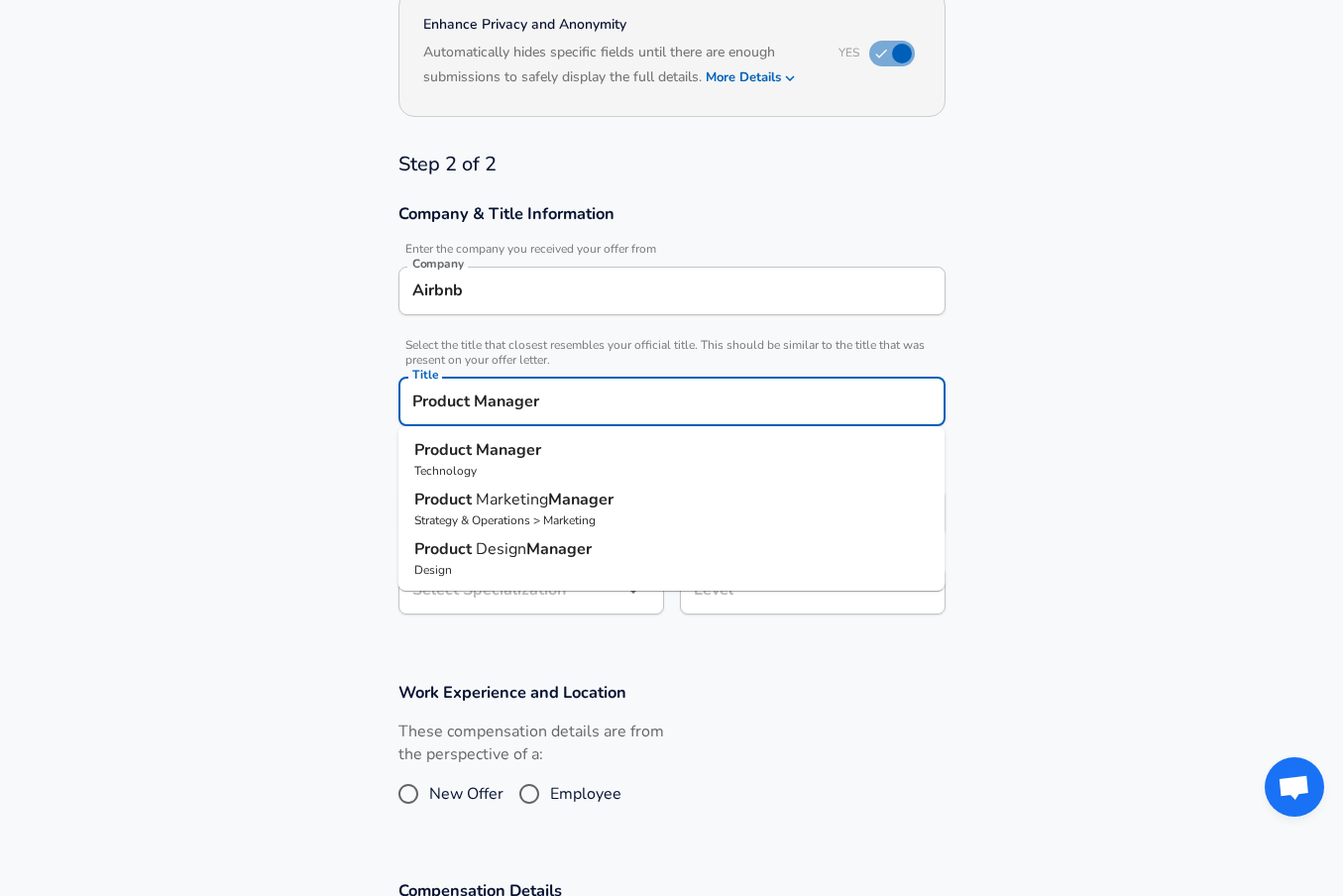 click on "Product Manager" at bounding box center [672, 401] 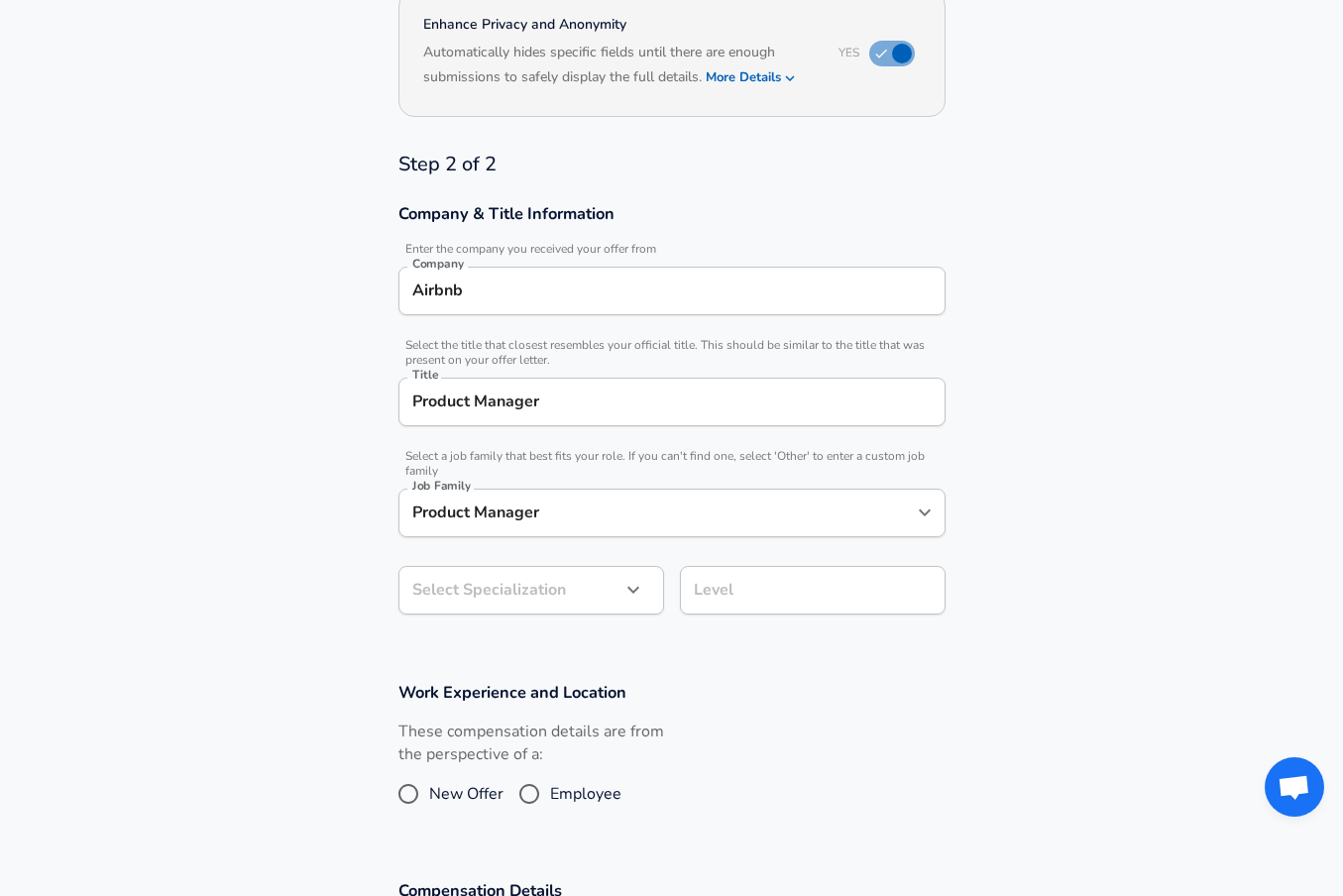 click on "Company & Title Information   Enter the company you received your offer from Company Airbnb Company   Select the title that closest resembles your official title. This should be similar to the title that was present on your offer letter. Title Product Manager Title   Select a job family that best fits your role. If you can't find one, select 'Other' to enter a custom job family Job Family Product Manager Job Family Select Specialization ​ Select Specialization Level Level" at bounding box center [671, 419] 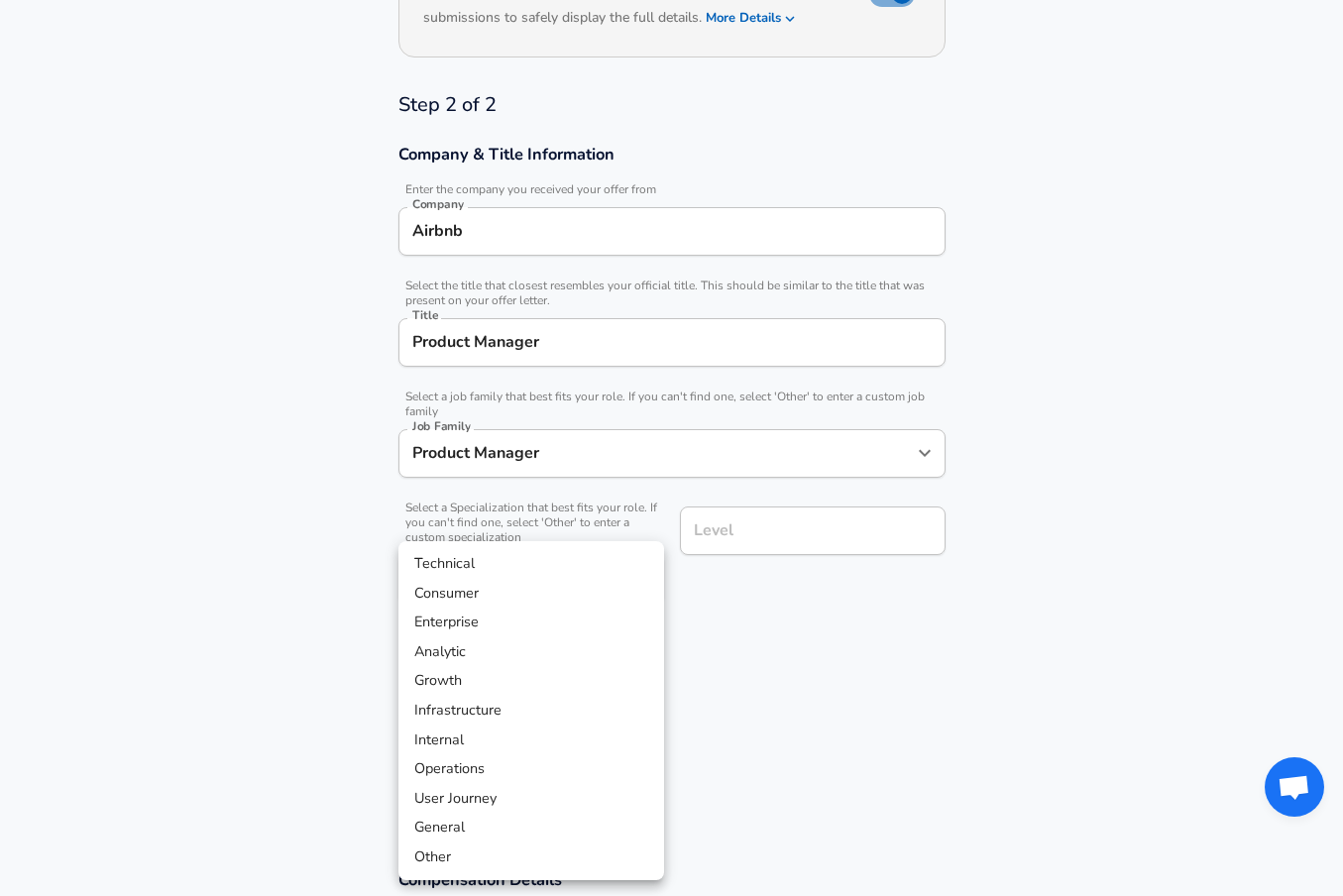 drag, startPoint x: 520, startPoint y: 589, endPoint x: 540, endPoint y: 591, distance: 20.09975 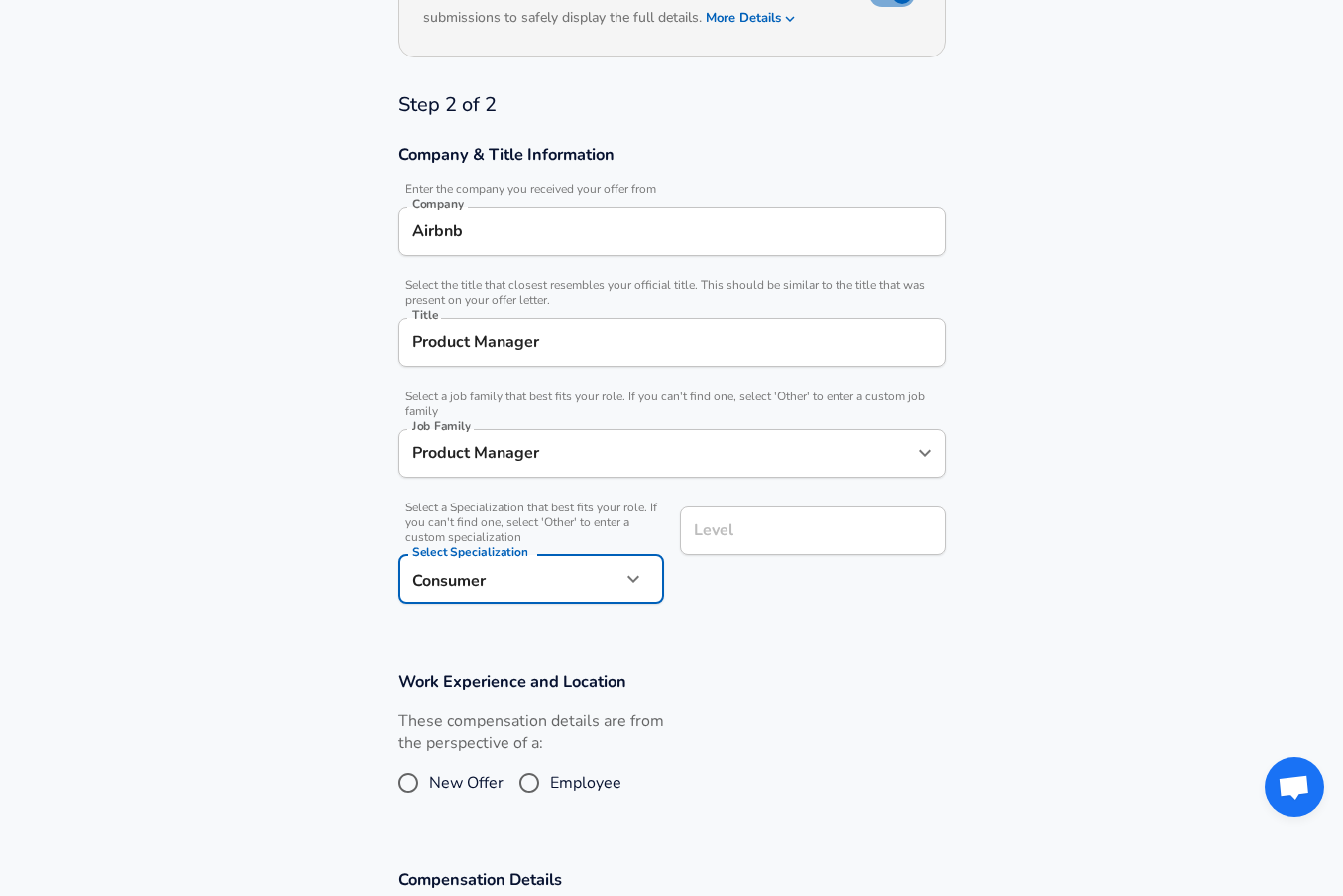 click on "Level" at bounding box center [813, 530] 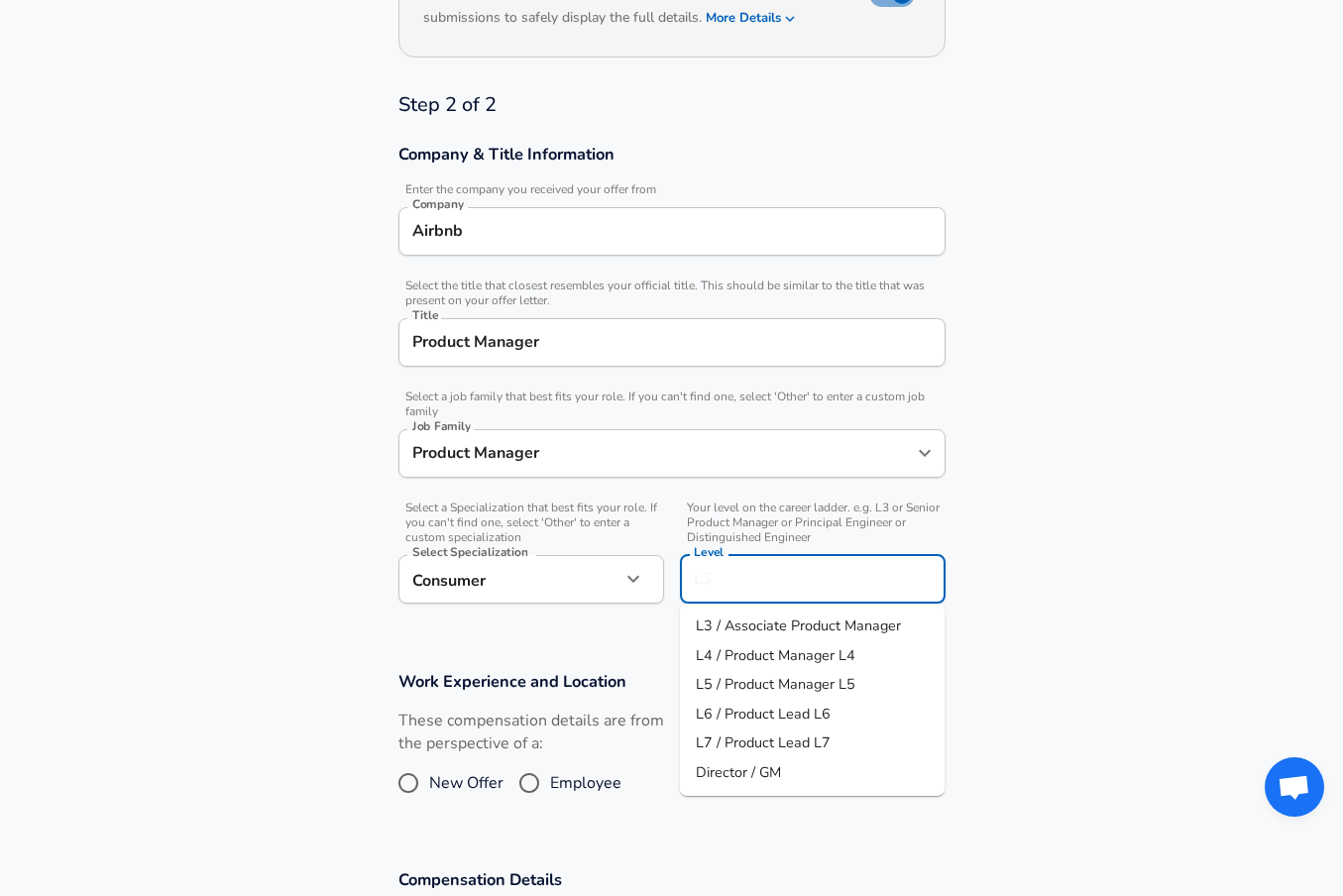 scroll, scrollTop: 513, scrollLeft: 0, axis: vertical 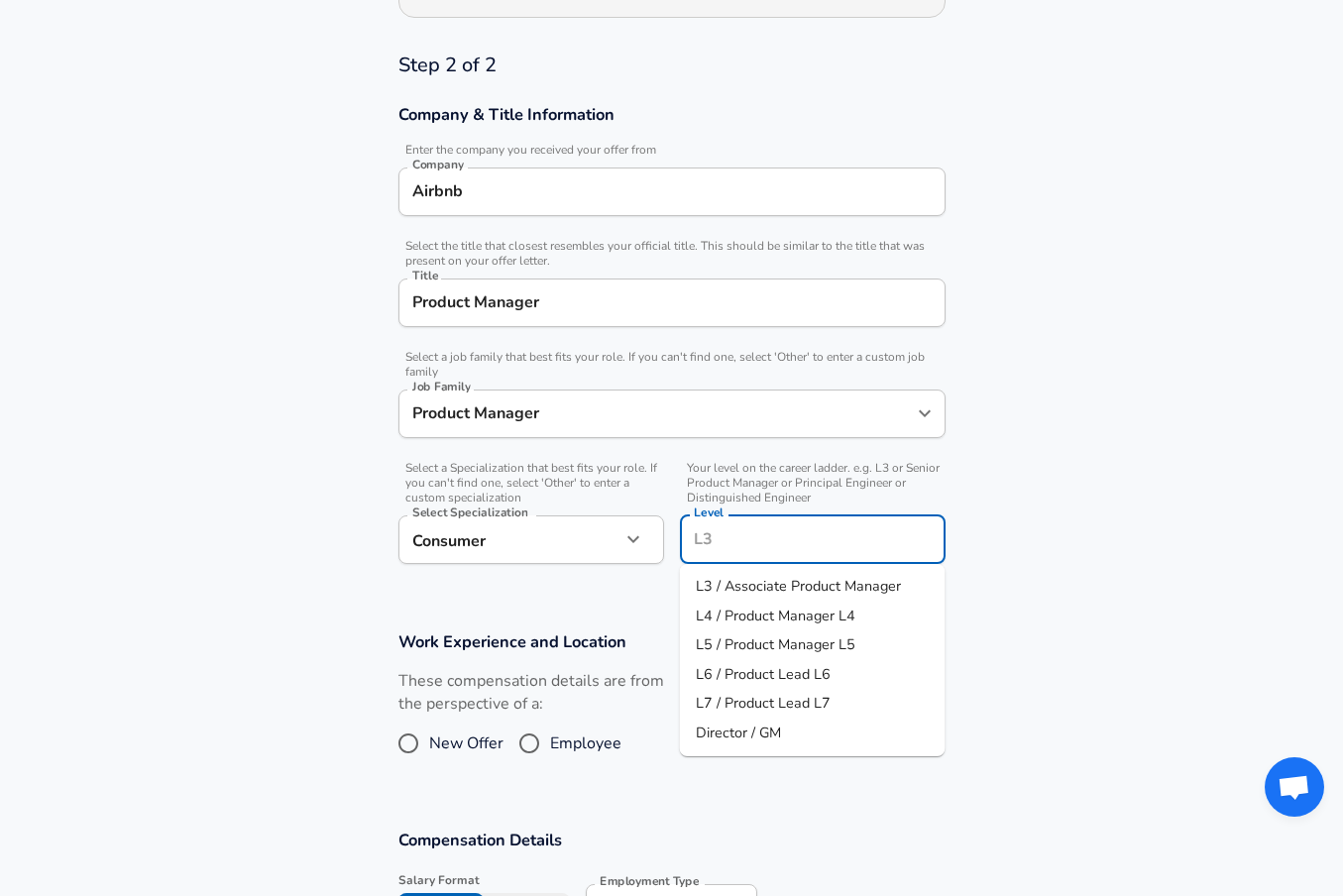 click on "L7 / Product Lead L7" at bounding box center [813, 704] 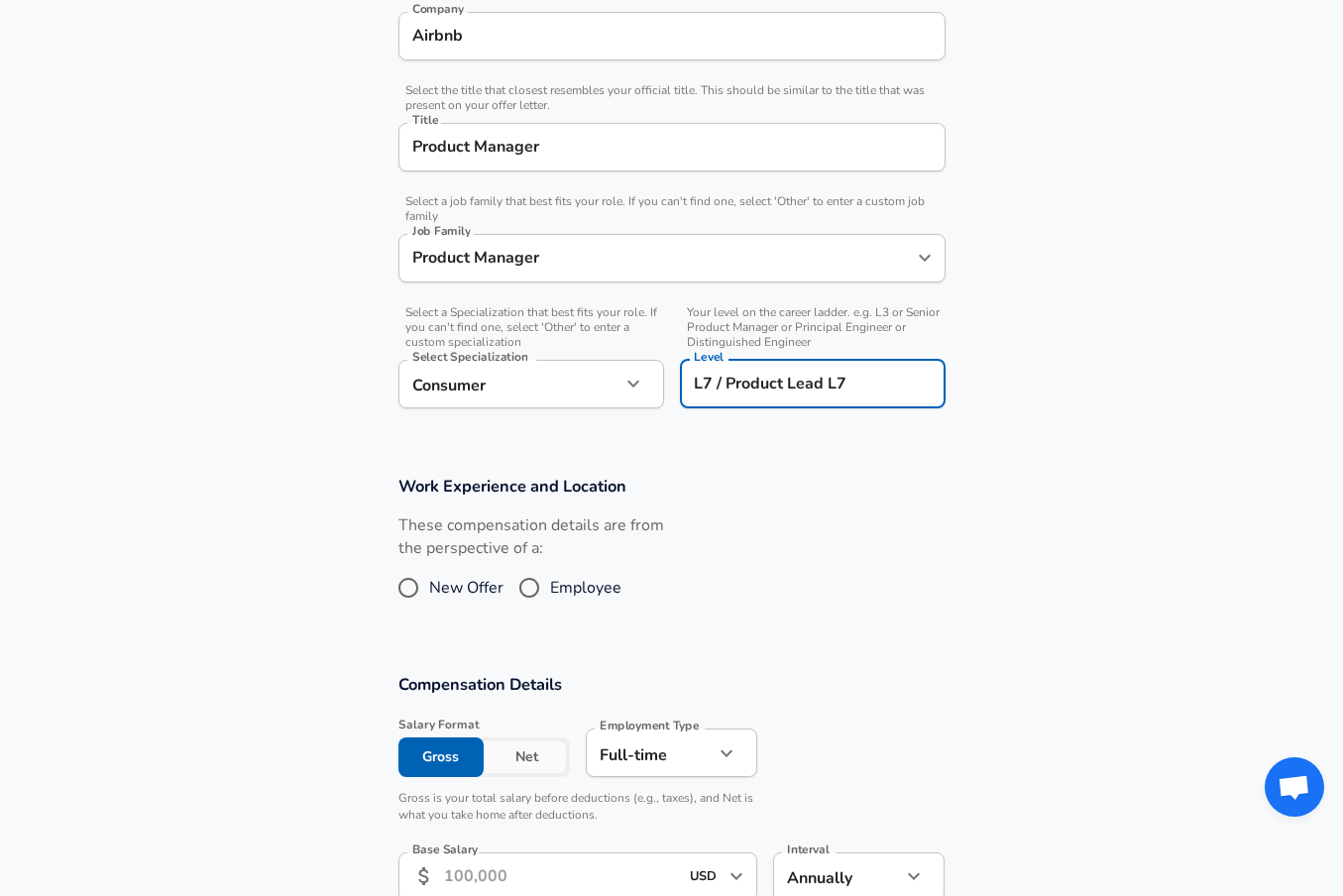 scroll, scrollTop: 676, scrollLeft: 0, axis: vertical 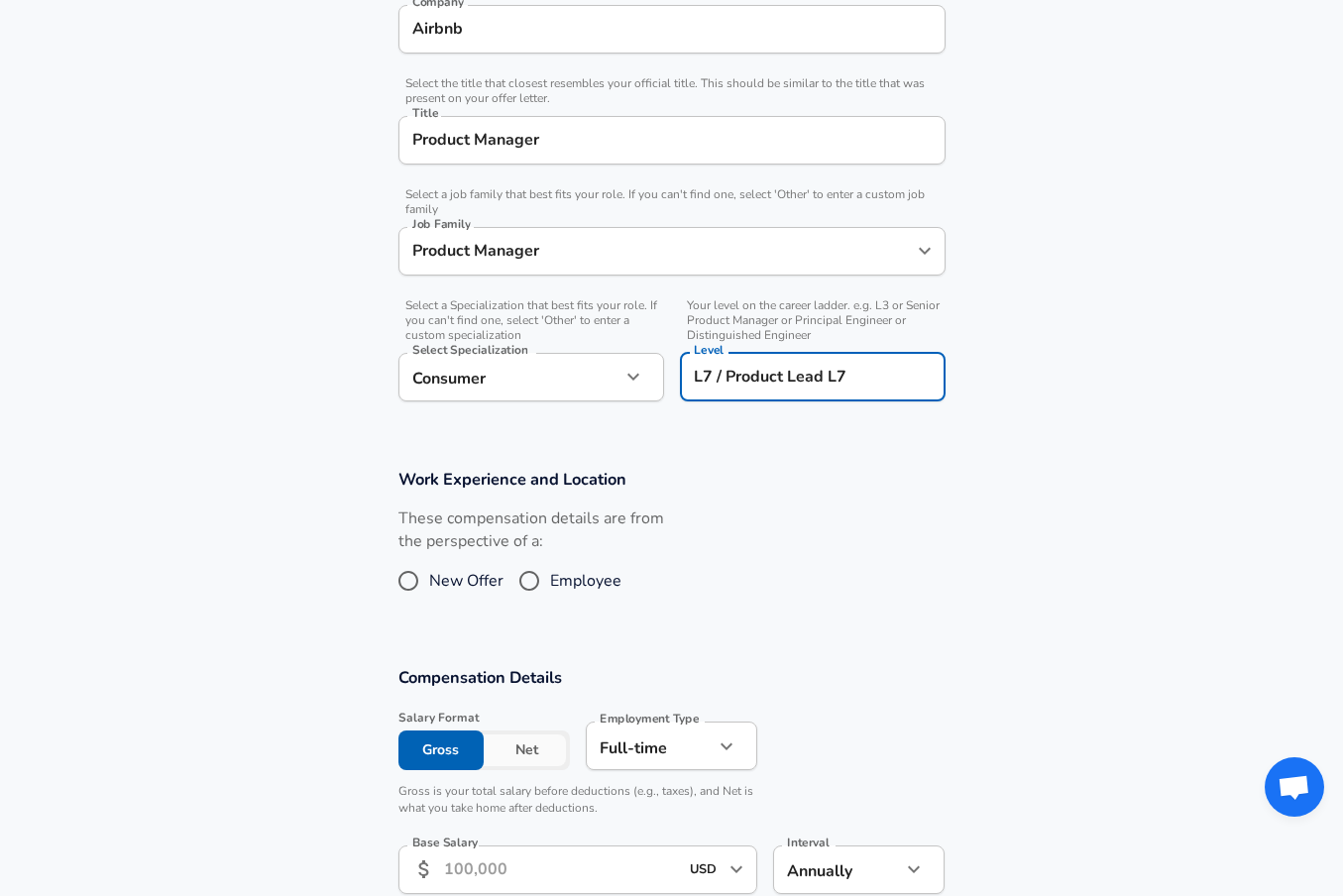 click on "Employee" at bounding box center (529, 581) 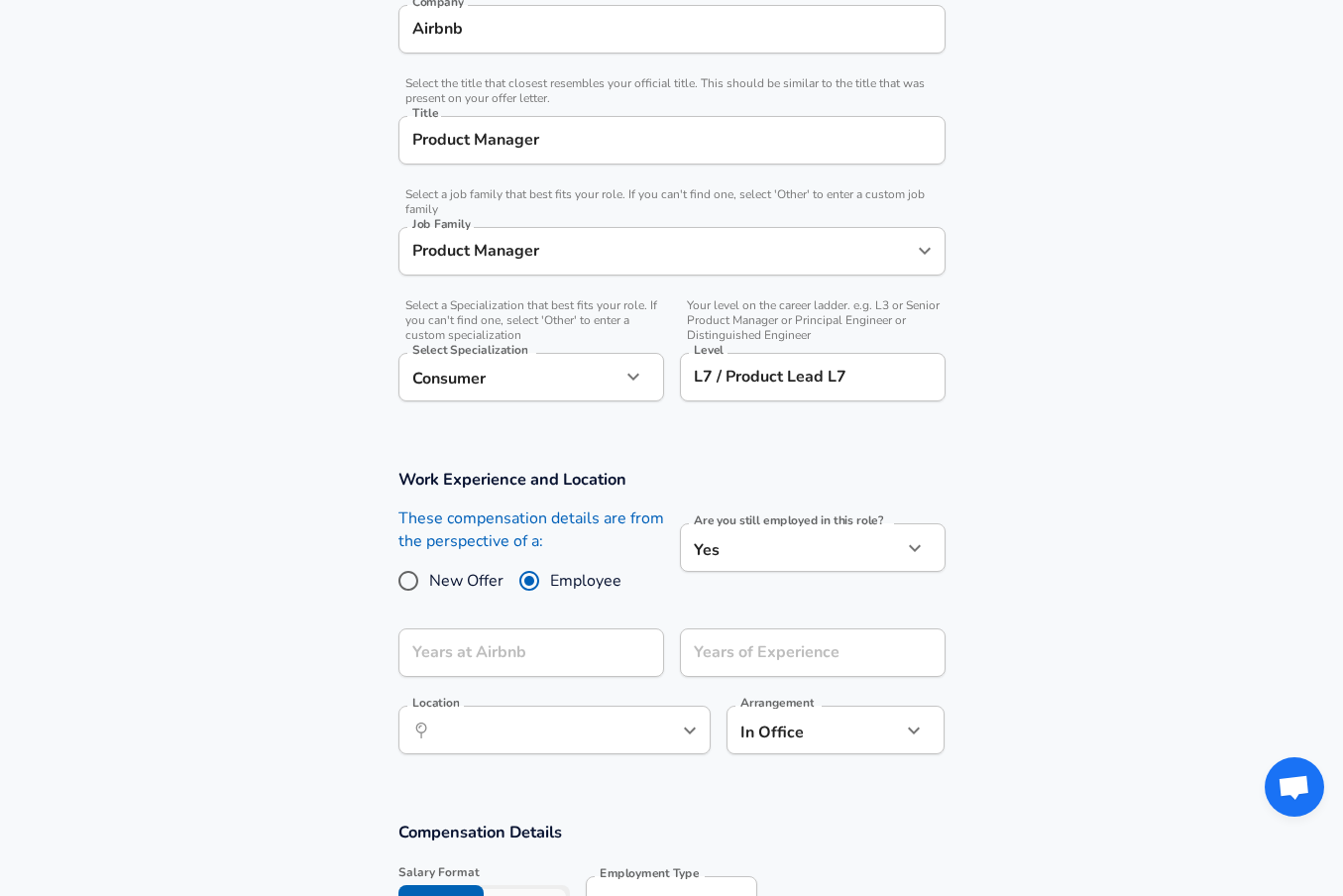 click on "Restart Add Your Salary Back Step 1 of 2 Thank You! File Successfully Submitted! Reset Enhance Privacy and Anonymity Yes Automatically hides specific fields until there are enough submissions to safely display the full details.   More Details Based on your submission and the data points that we have already collected, we will automatically hide and anonymize specific fields if there aren't enough data points to remain sufficiently anonymous. Step 2 of 2 Company & Title Information   Enter the company you received your offer from Company Airbnb Company   Select the title that closest resembles your official title. This should be similar to the title that was present on your offer letter. Title Product Manager Title   Select a job family that best fits your role. If you can't find one, select 'Other' to enter a custom job family Job Family Product Manager Job Family   Select a Specialization that best fits your role. If you can't find one, select 'Other' to enter a custom specialization Select Specialization" at bounding box center [671, -228] 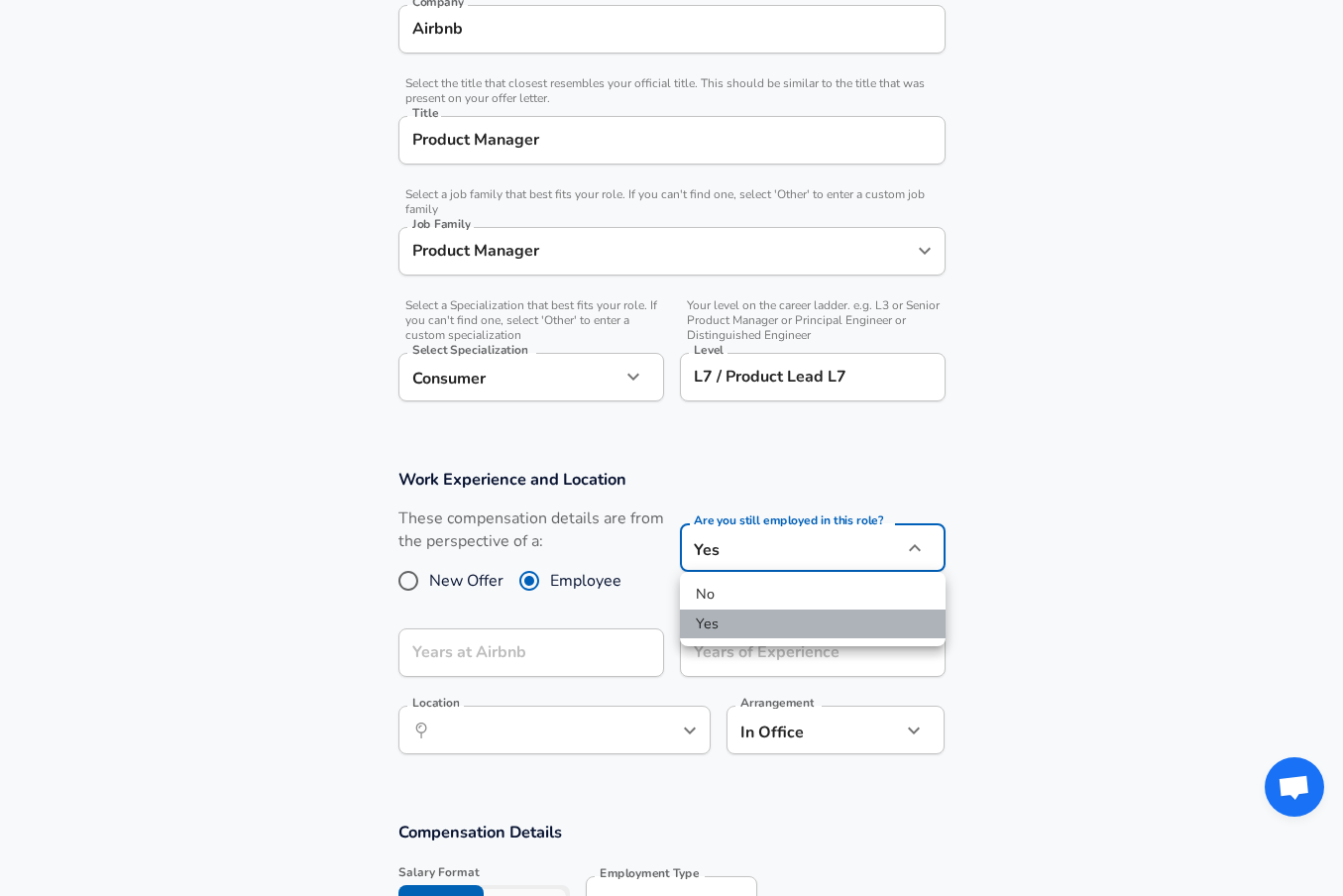 click on "Yes" at bounding box center (813, 624) 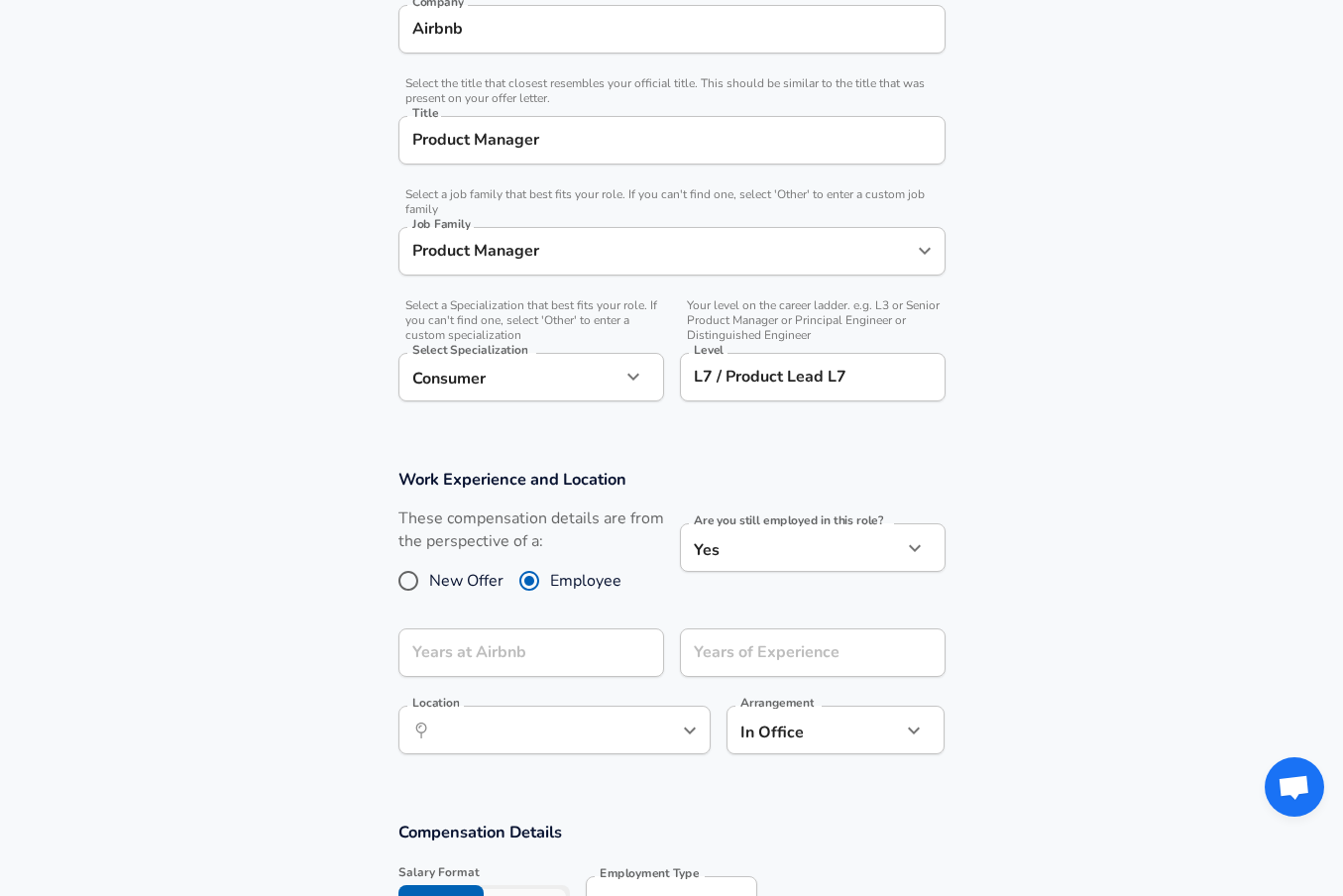 click on "No Yes" at bounding box center (813, 593) 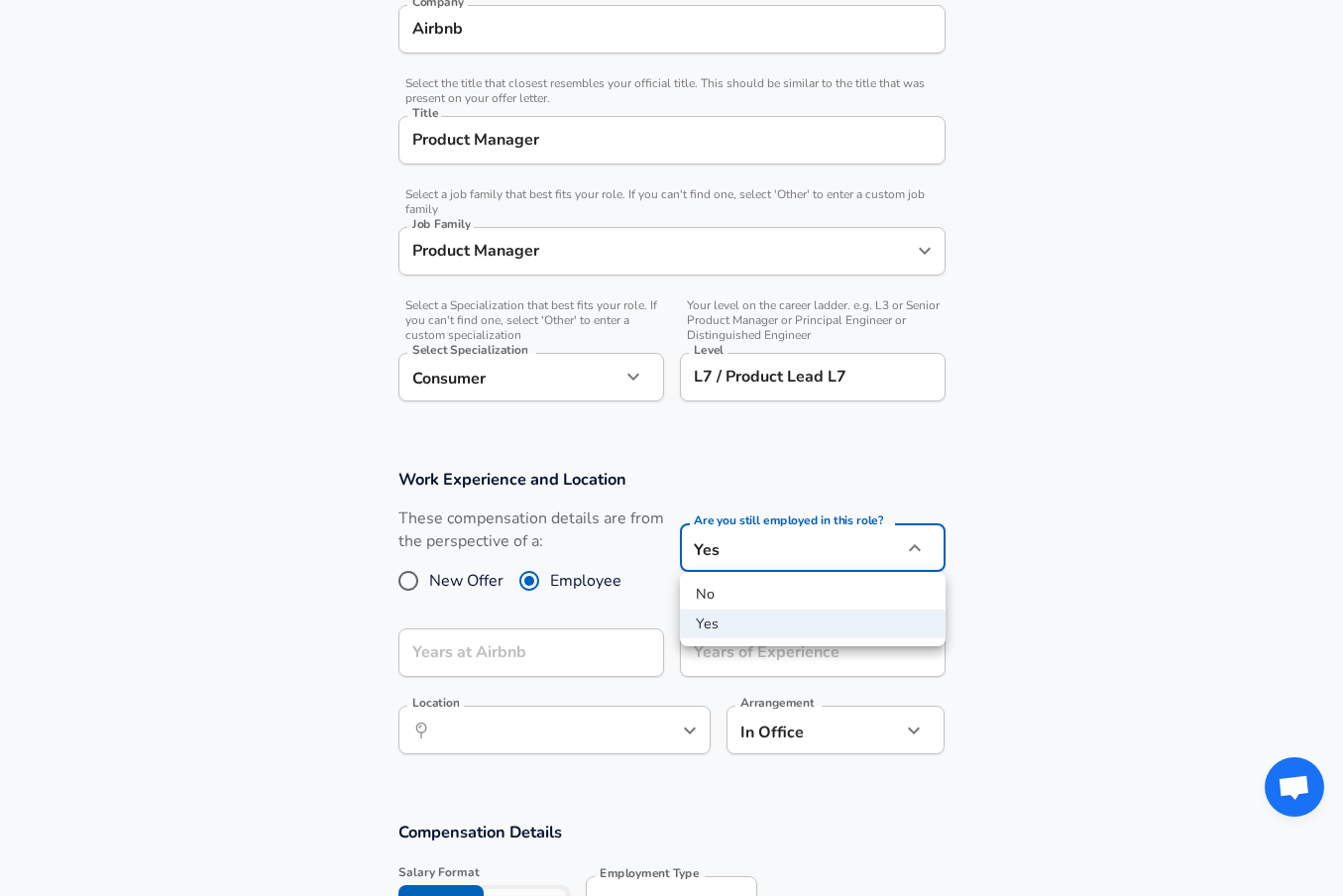 drag, startPoint x: 744, startPoint y: 585, endPoint x: 700, endPoint y: 616, distance: 53.823787 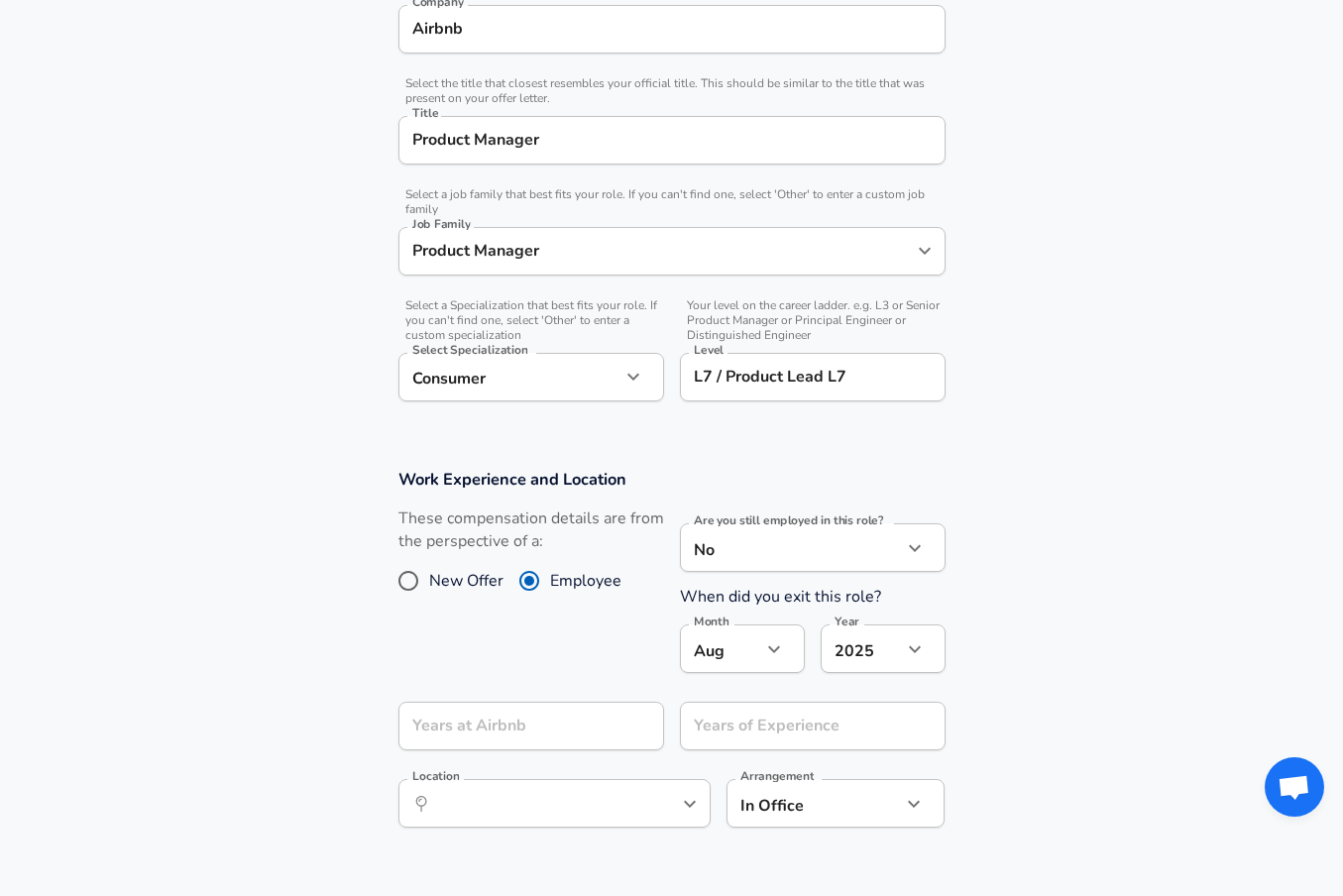 click on "Aug 8 Month" at bounding box center [742, 648] 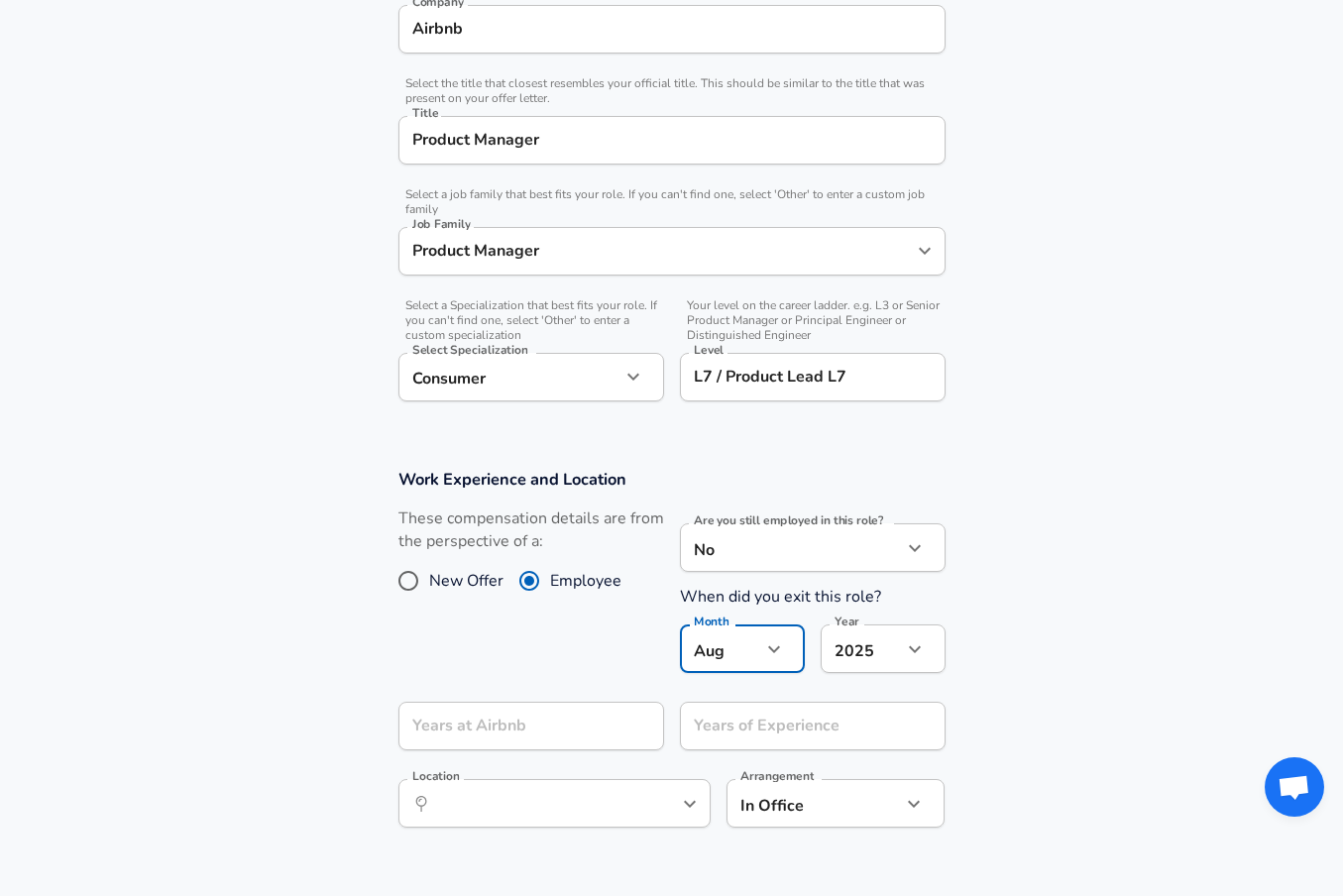 click 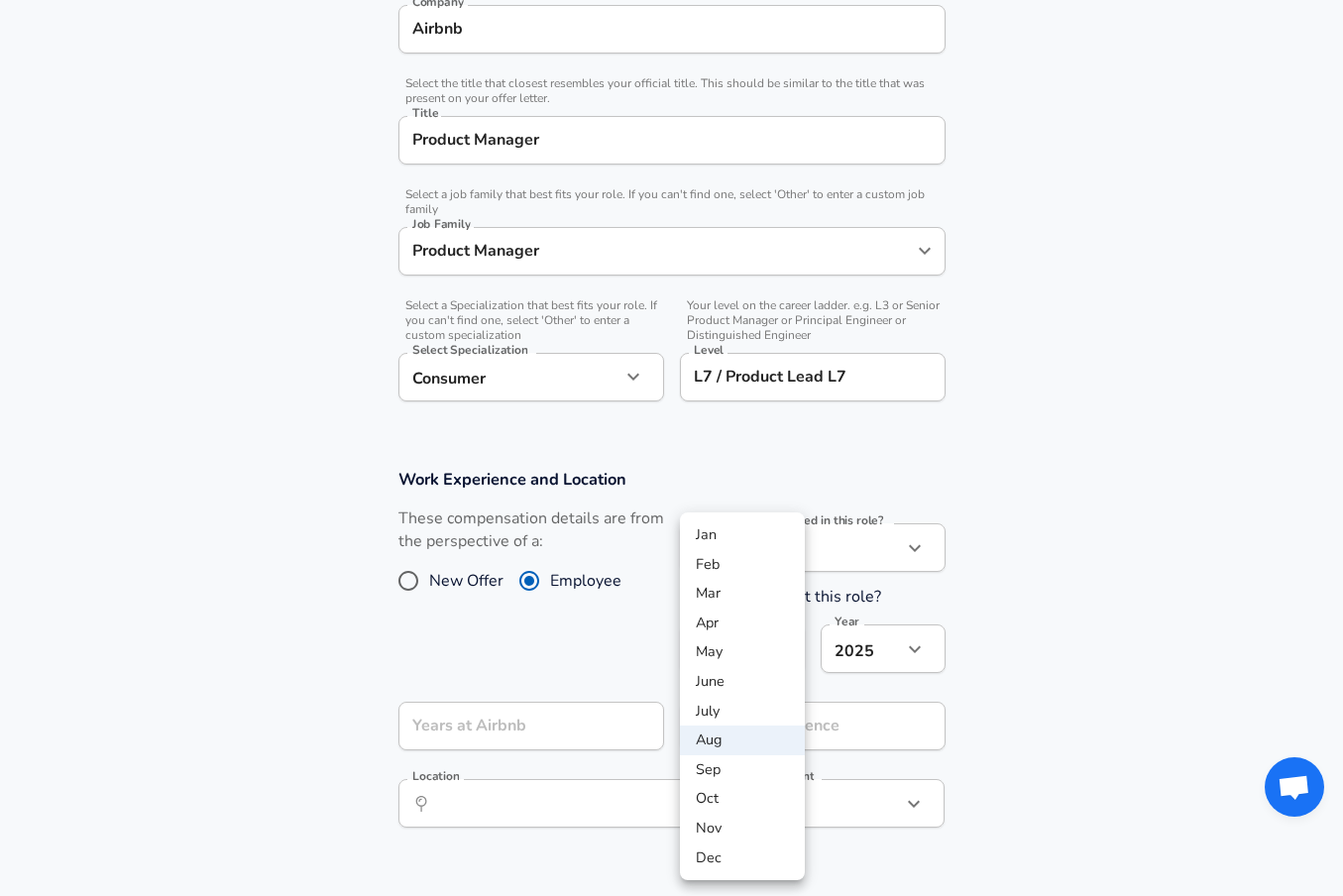 click on "Apr" at bounding box center [742, 623] 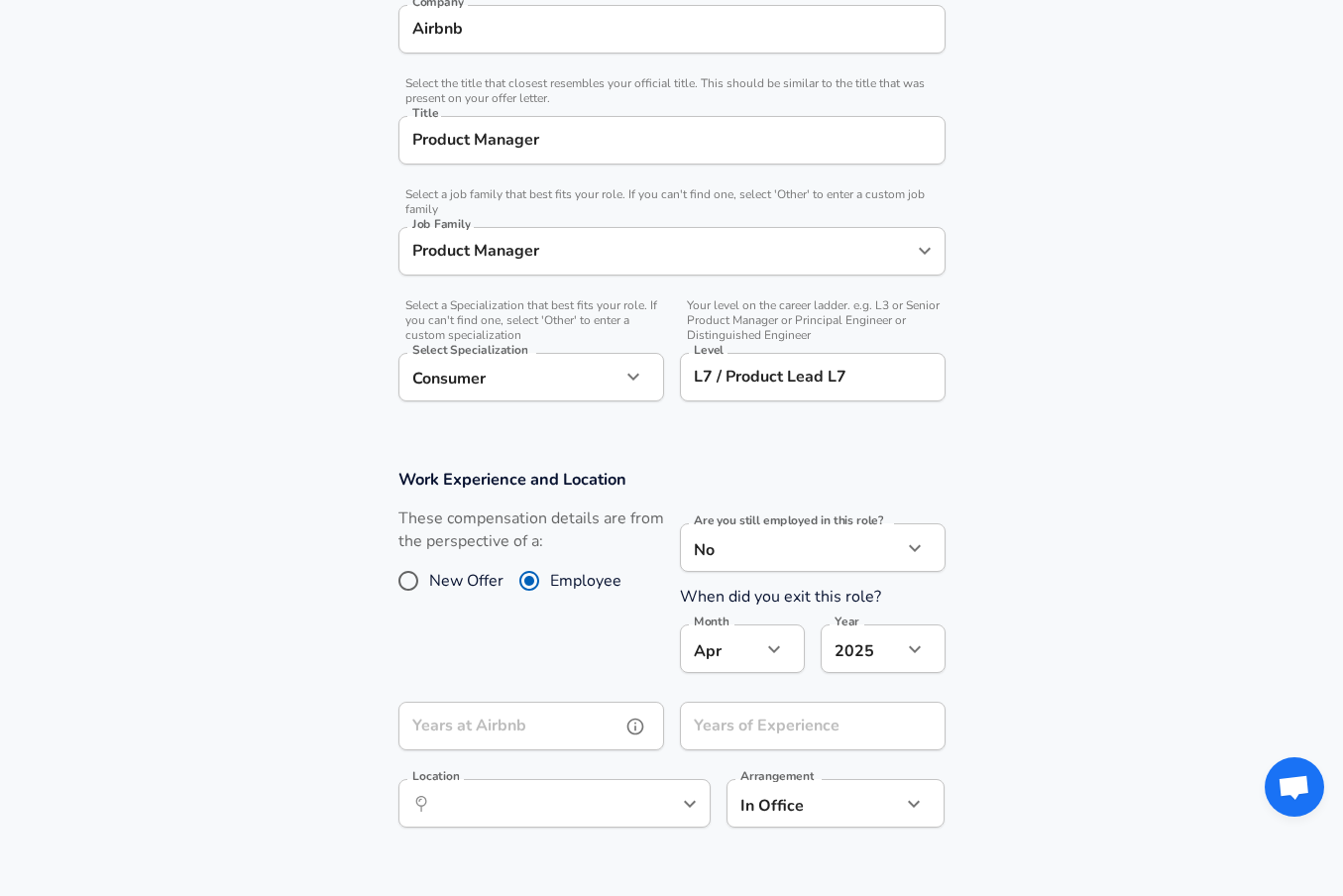 click on "Years at Airbnb" at bounding box center [509, 726] 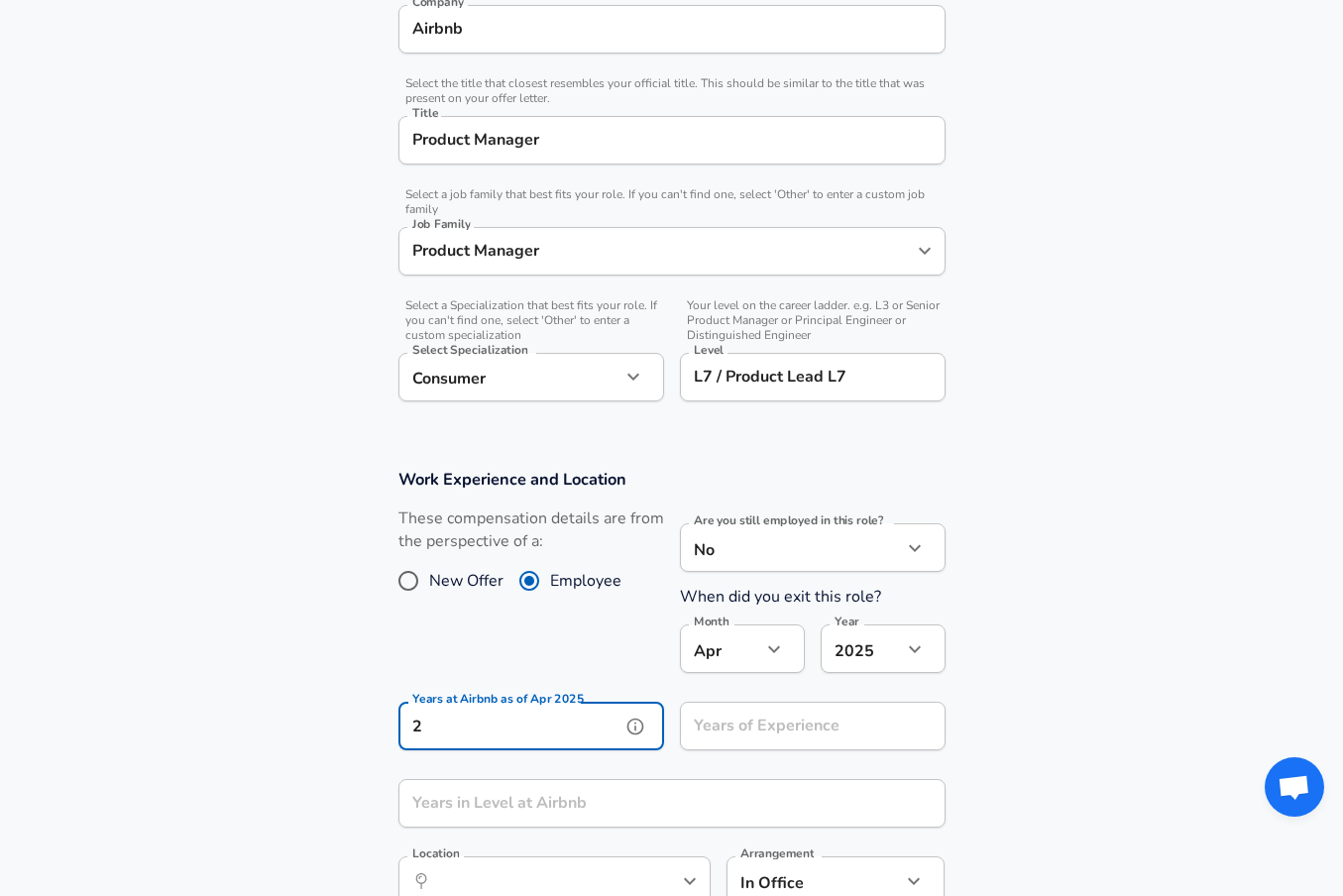 type on "2" 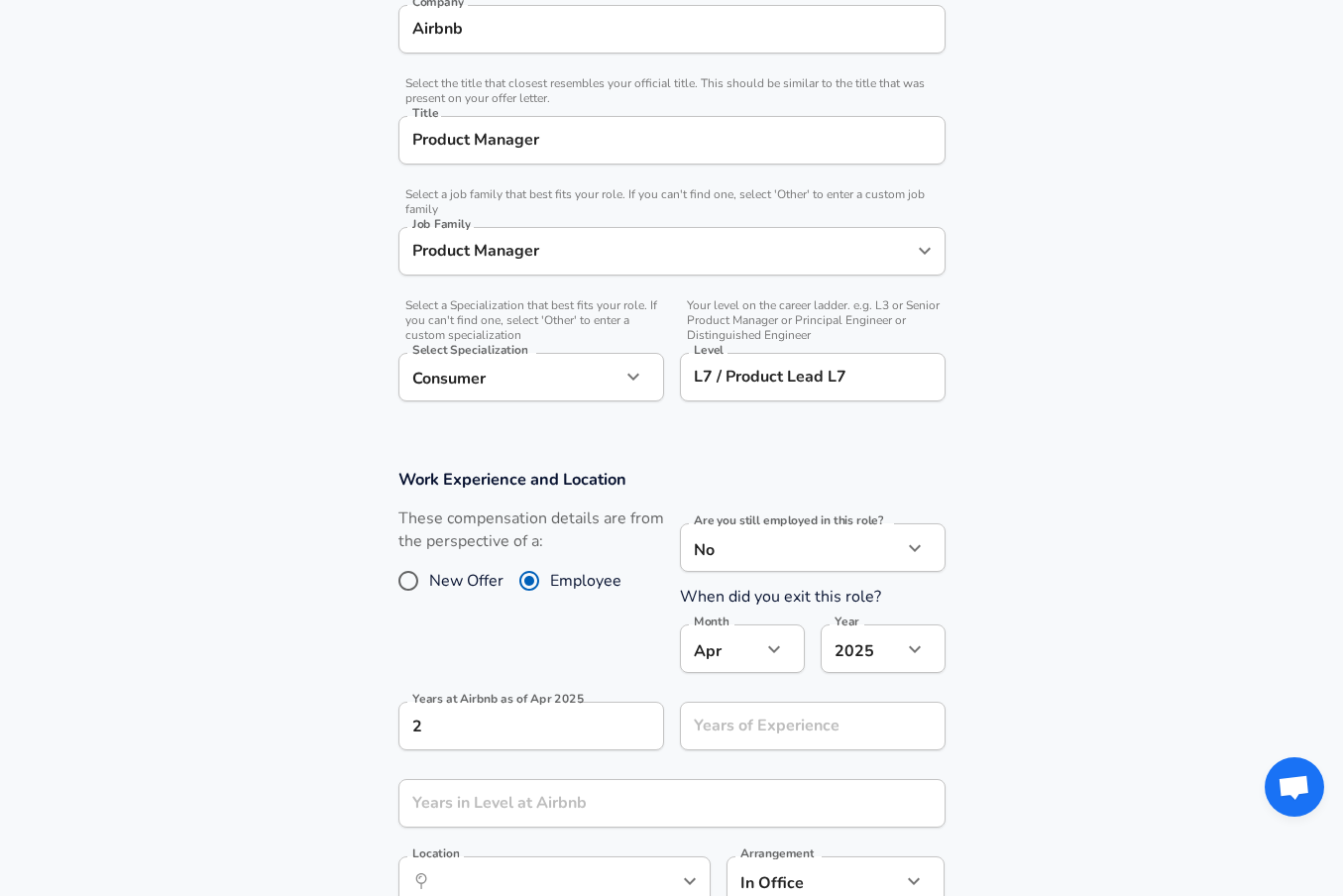 click on "Work Experience and Location These compensation details are from the perspective of a: New Offer Employee Are you still employed in this role? No no Are you still employed in this role? When did you exit this role? Month Apr 4 Month Year 2025 2025 Year Years at Airbnb as of Apr 2025 2 Years at Airbnb as of Apr 2025 Years of Experience Years of Experience Years in Level at Airbnb Years in Level at Airbnb Location ​ Location Arrangement In Office office Arrangement" at bounding box center (671, 698) 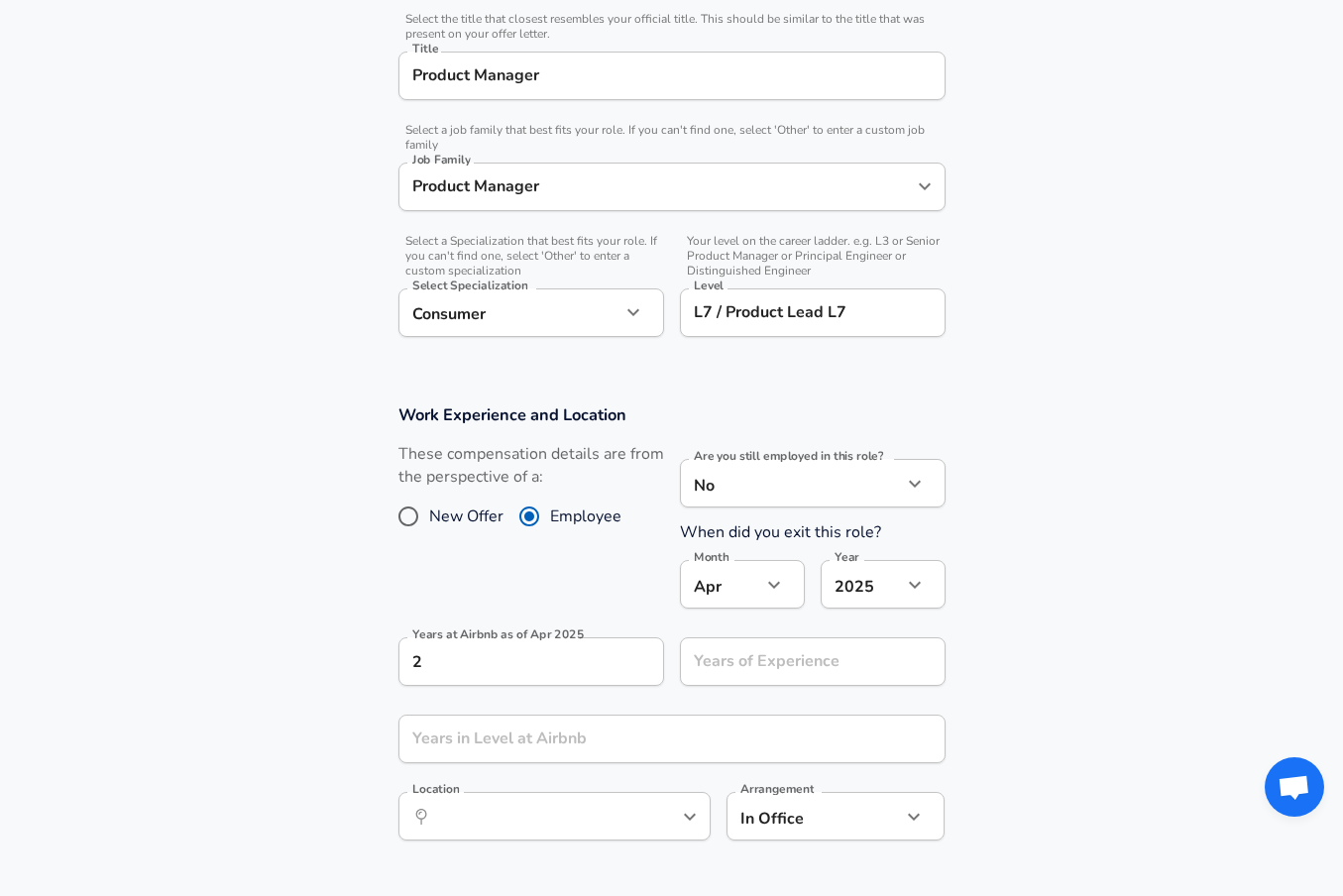 scroll, scrollTop: 757, scrollLeft: 0, axis: vertical 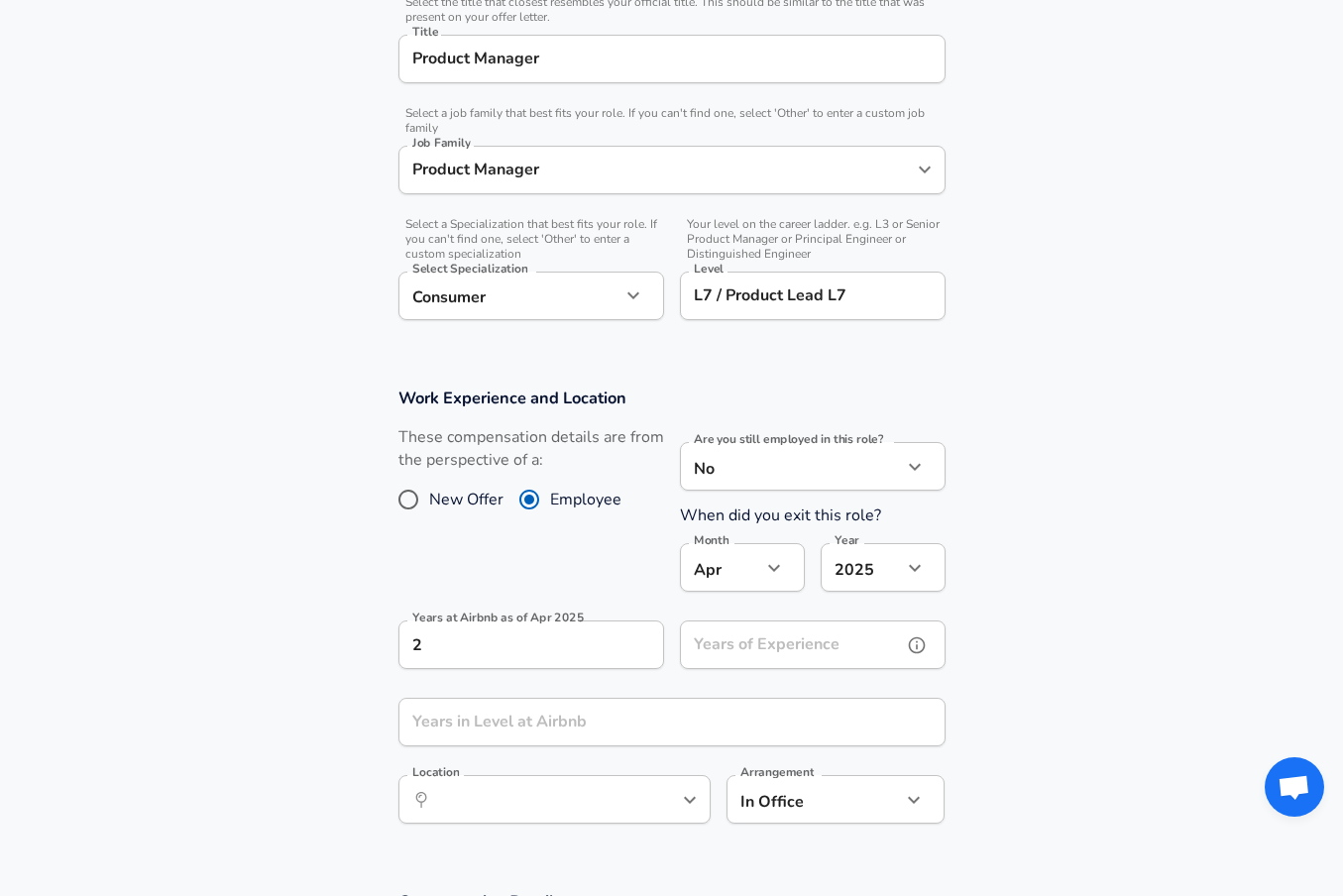 click on "Years of Experience" at bounding box center [791, 644] 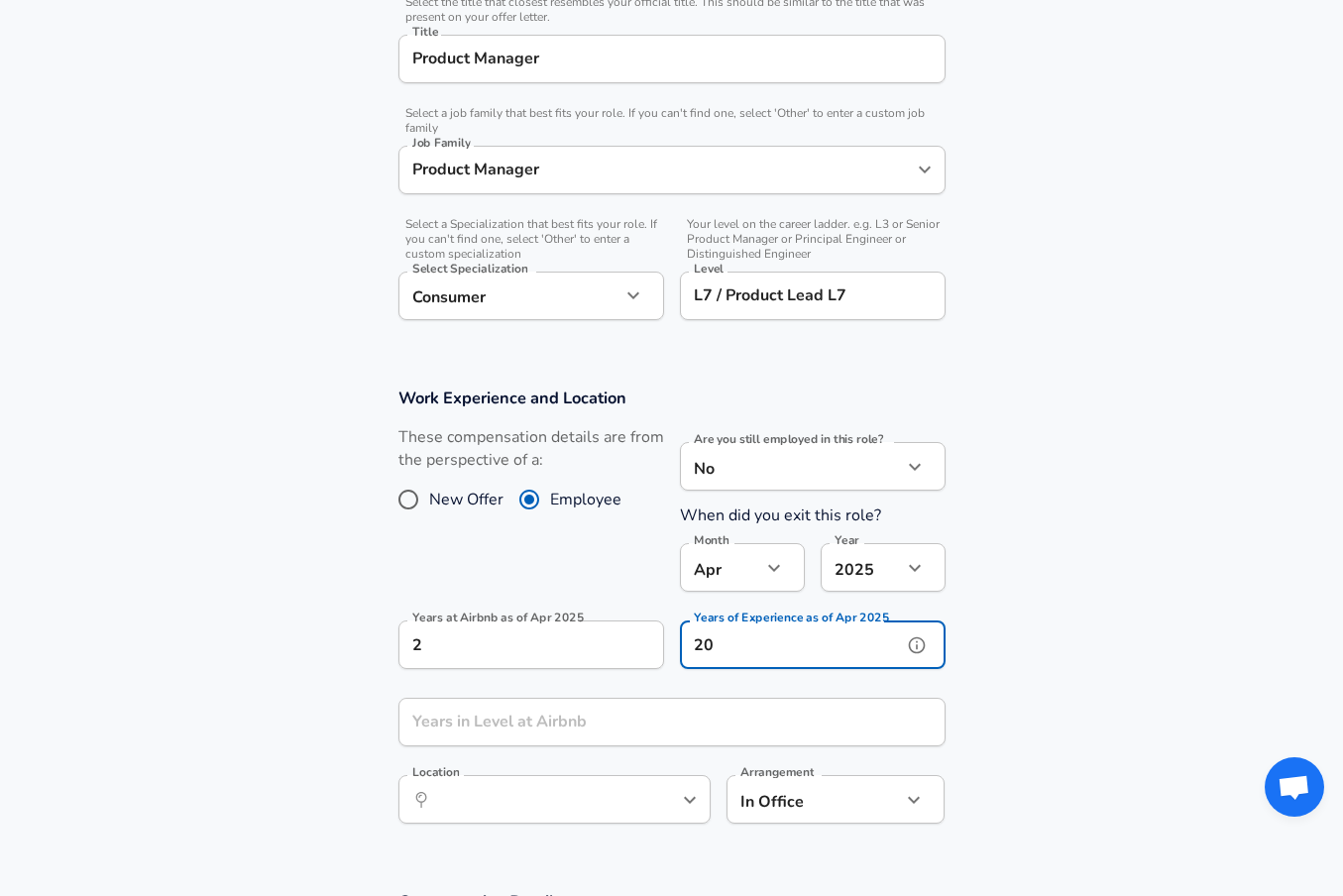type on "20" 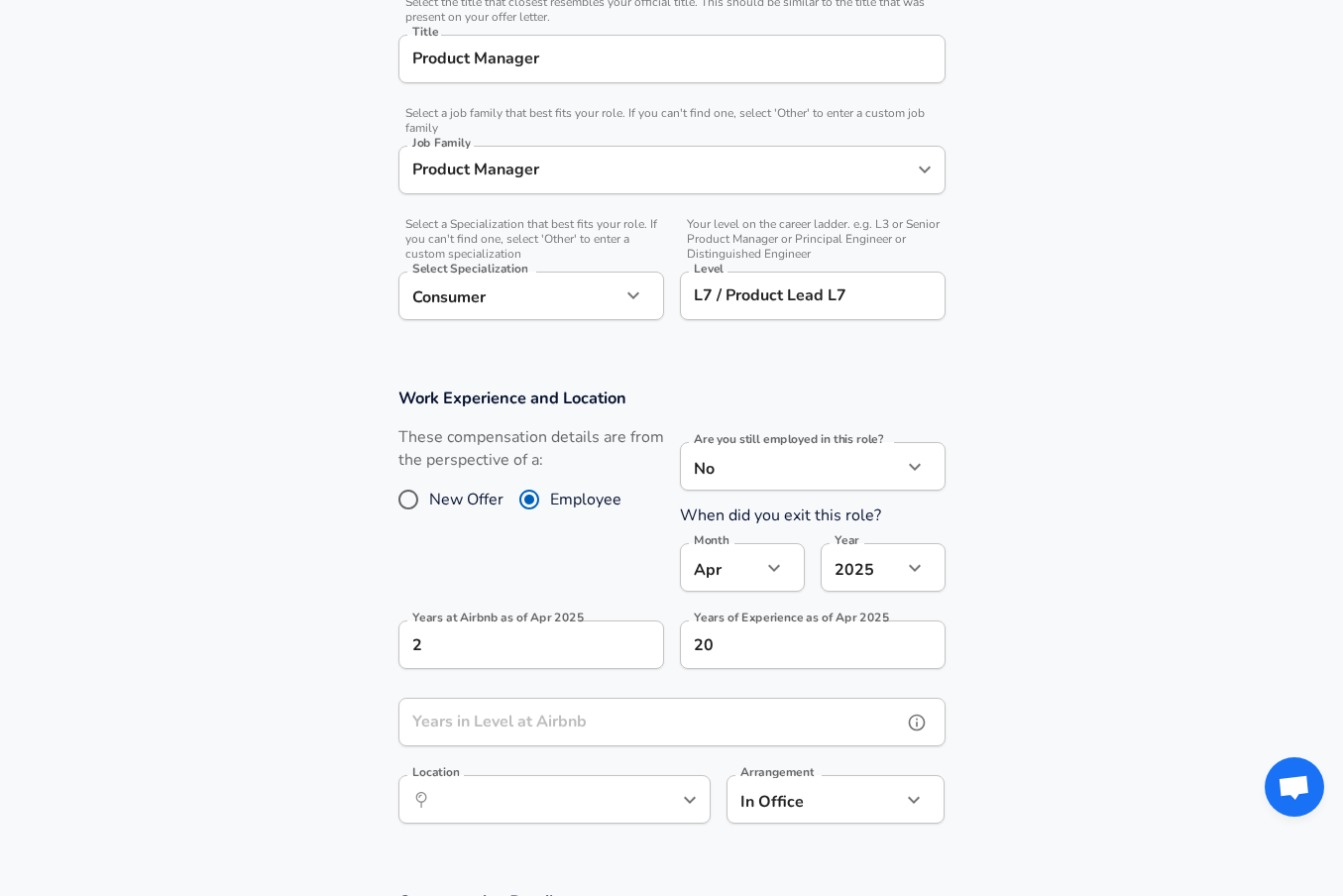 click on "Years in Level at Airbnb" at bounding box center (650, 722) 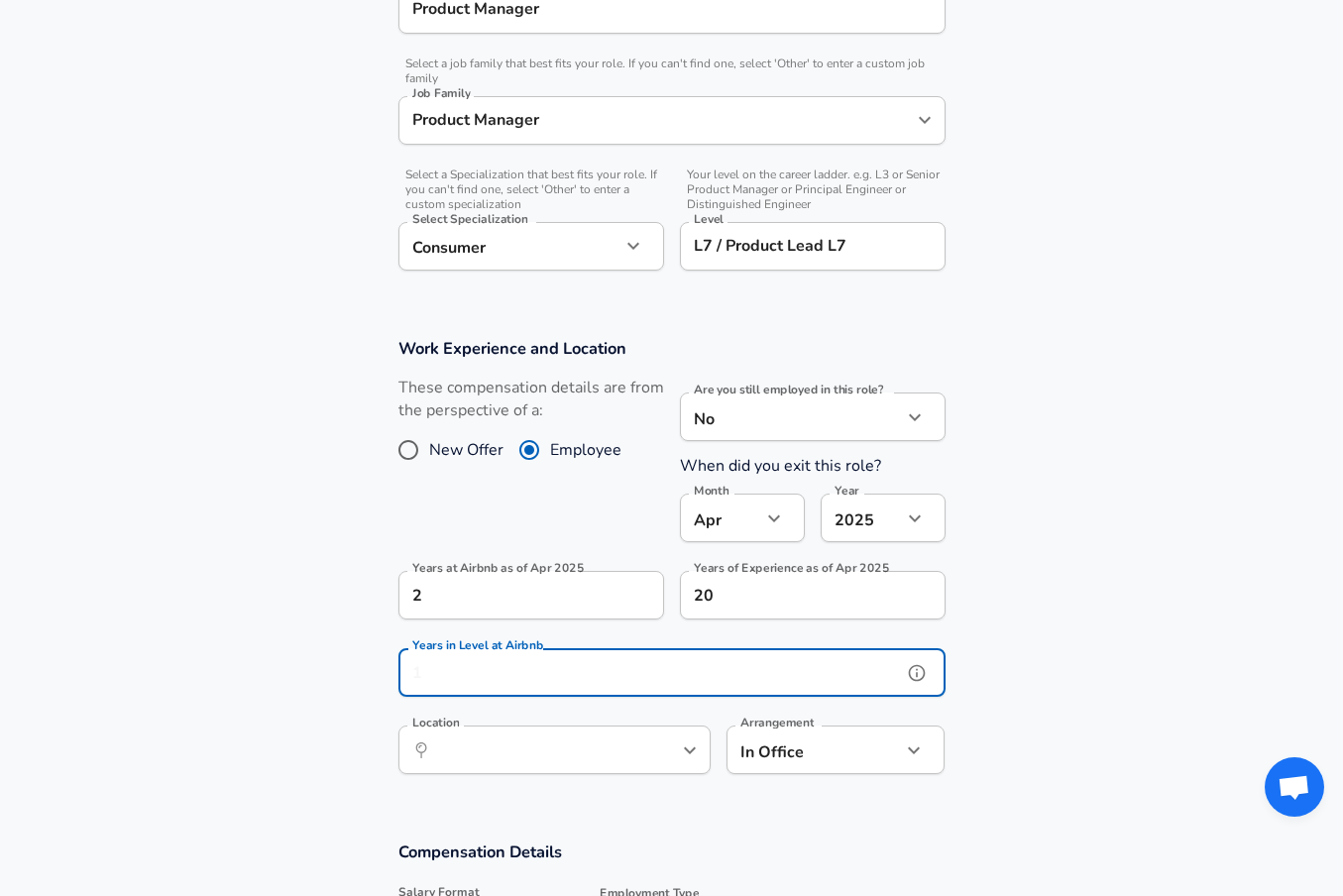 scroll, scrollTop: 813, scrollLeft: 0, axis: vertical 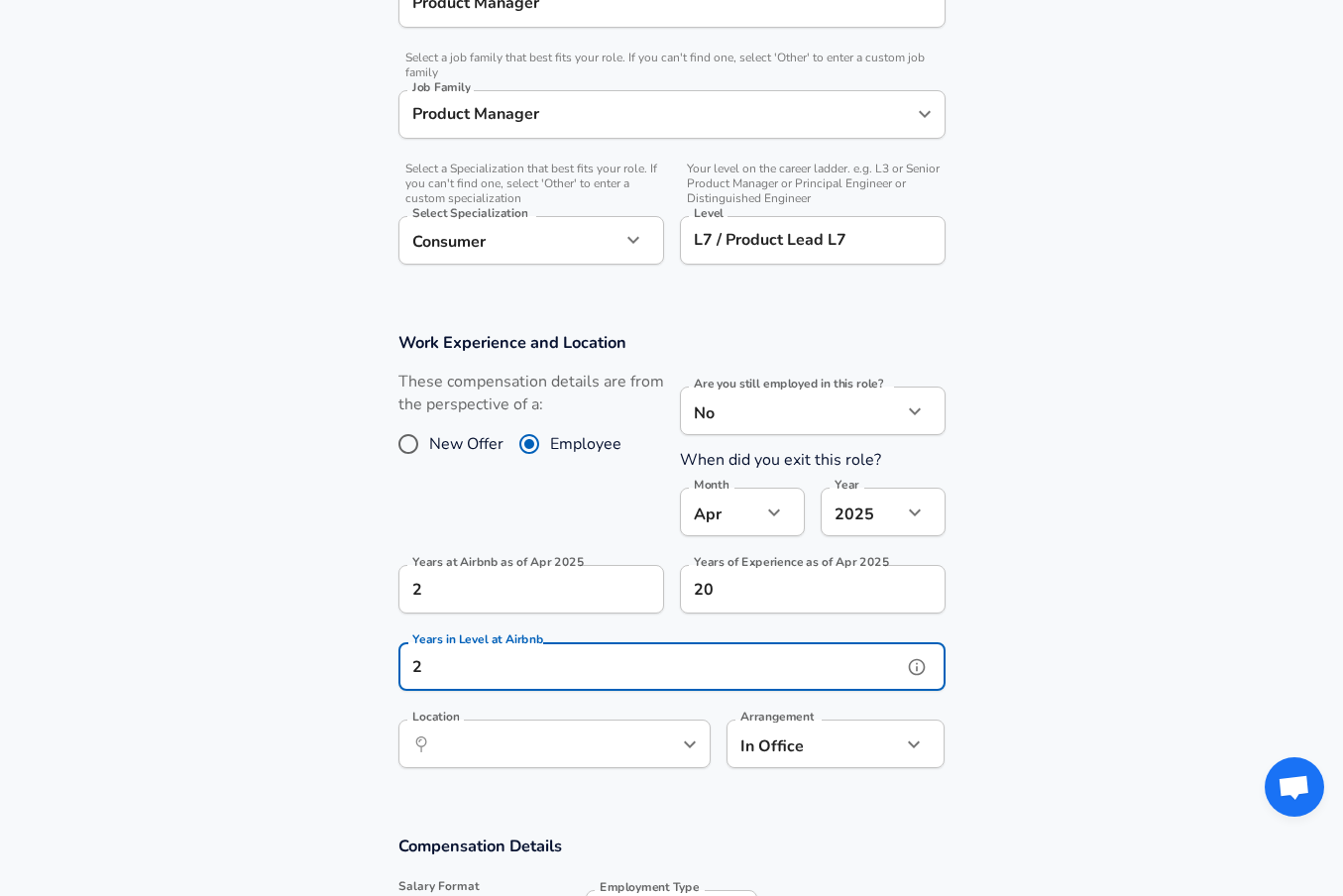 type on "2" 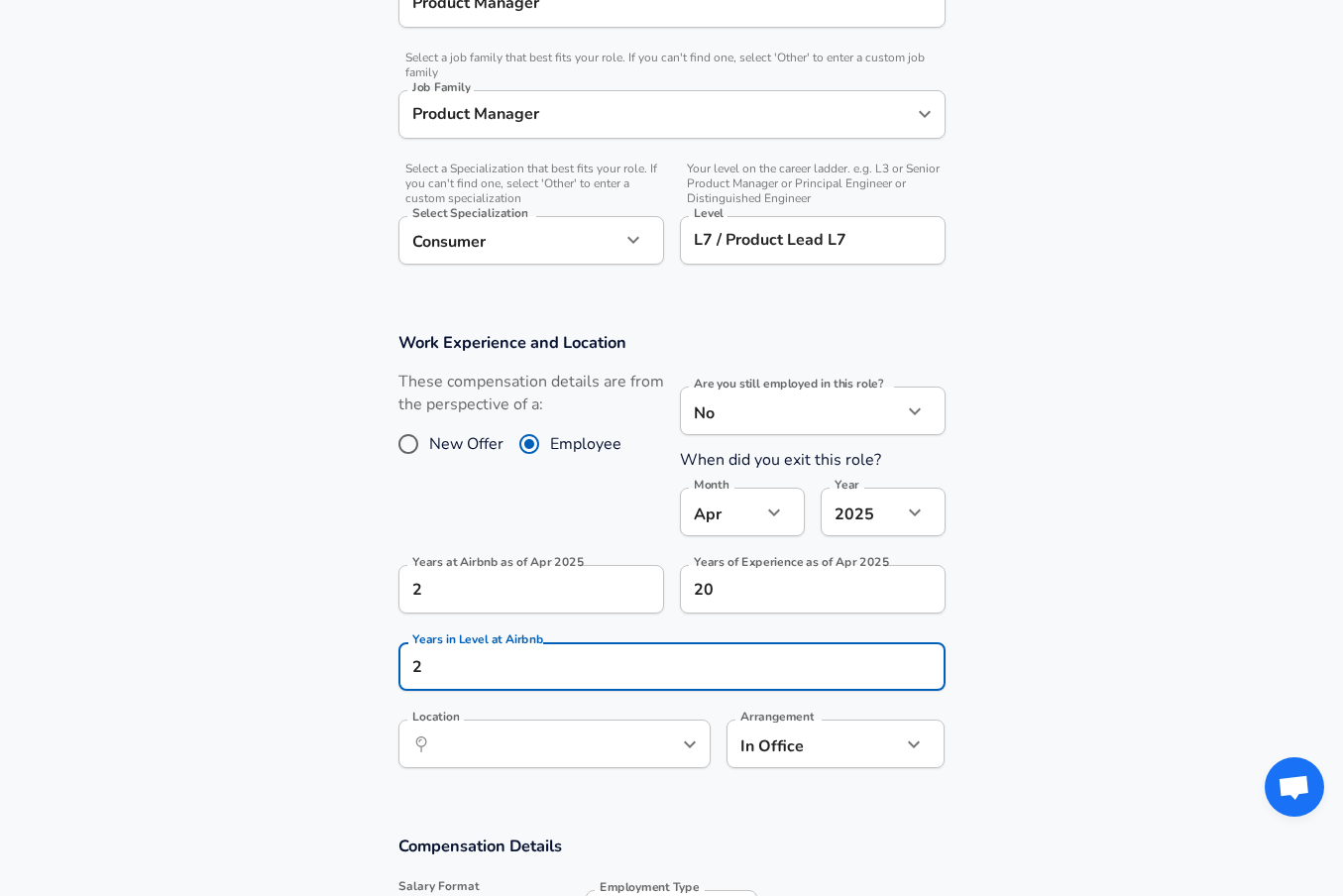 click on "Work Experience and Location These compensation details are from the perspective of a: New Offer Employee Are you still employed in this role? No no Are you still employed in this role? When did you exit this role? Month Apr 4 Month Year 2025 2025 Year Years at Airbnb as of Apr 2025 2 Years at Airbnb as of Apr 2025 Years of Experience as of Apr 2025 20 Years of Experience as of Apr 2025 Years in Level at Airbnb 2 Years in Level at Airbnb Location ​ Location Arrangement In Office office Arrangement" at bounding box center [671, 561] 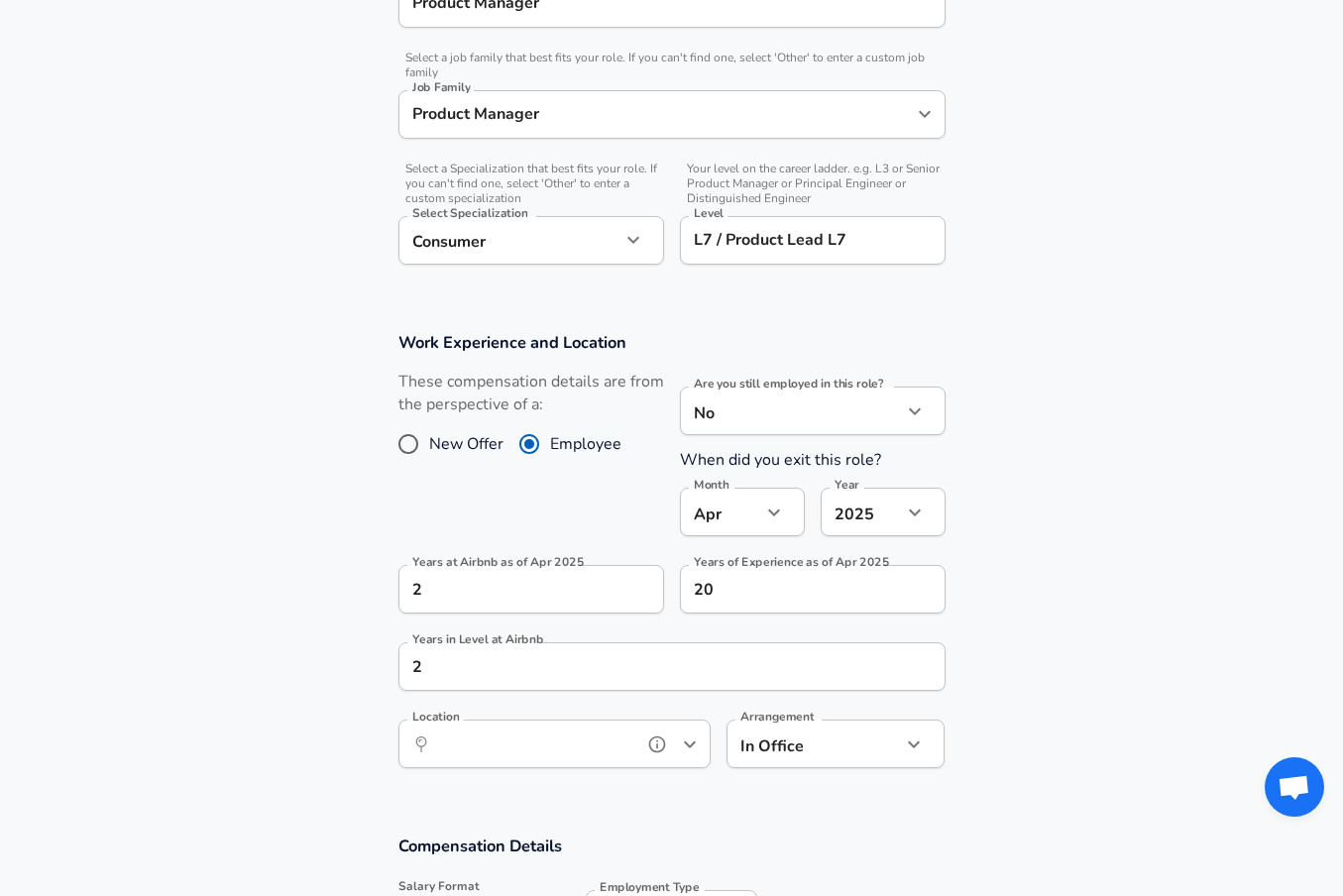 click on "Location" at bounding box center [532, 743] 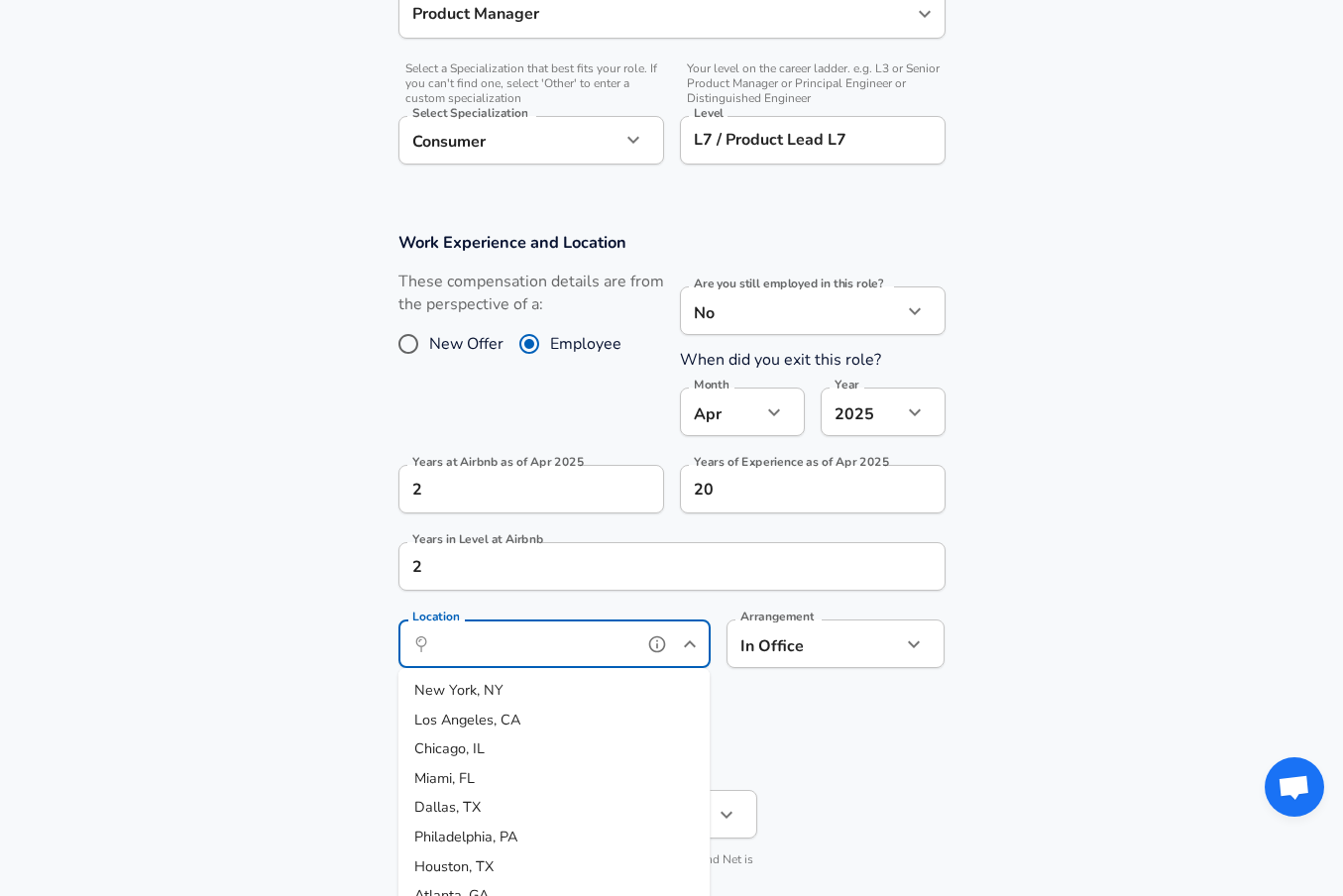 scroll, scrollTop: 915, scrollLeft: 0, axis: vertical 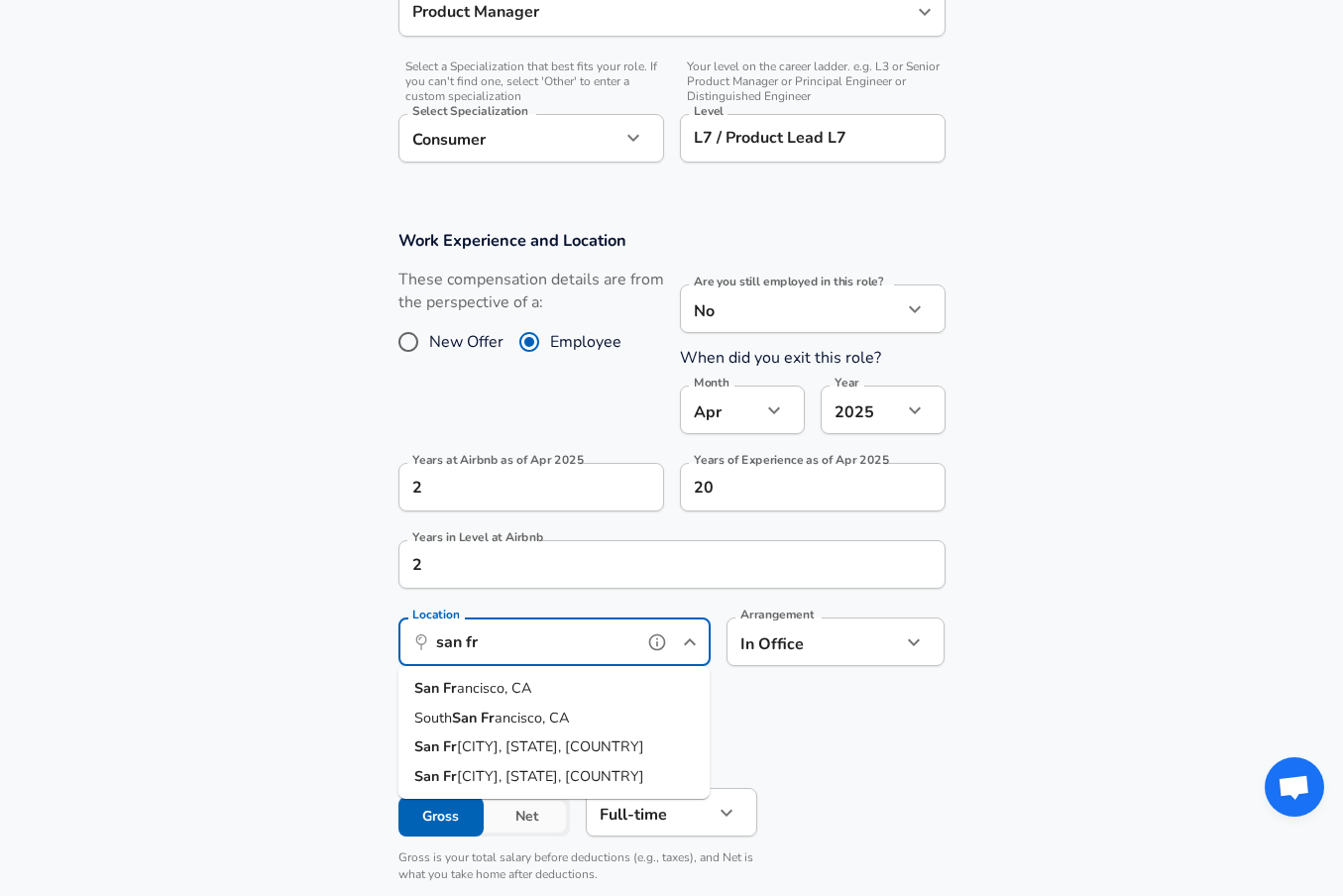 click on "ancisco, CA" at bounding box center (494, 688) 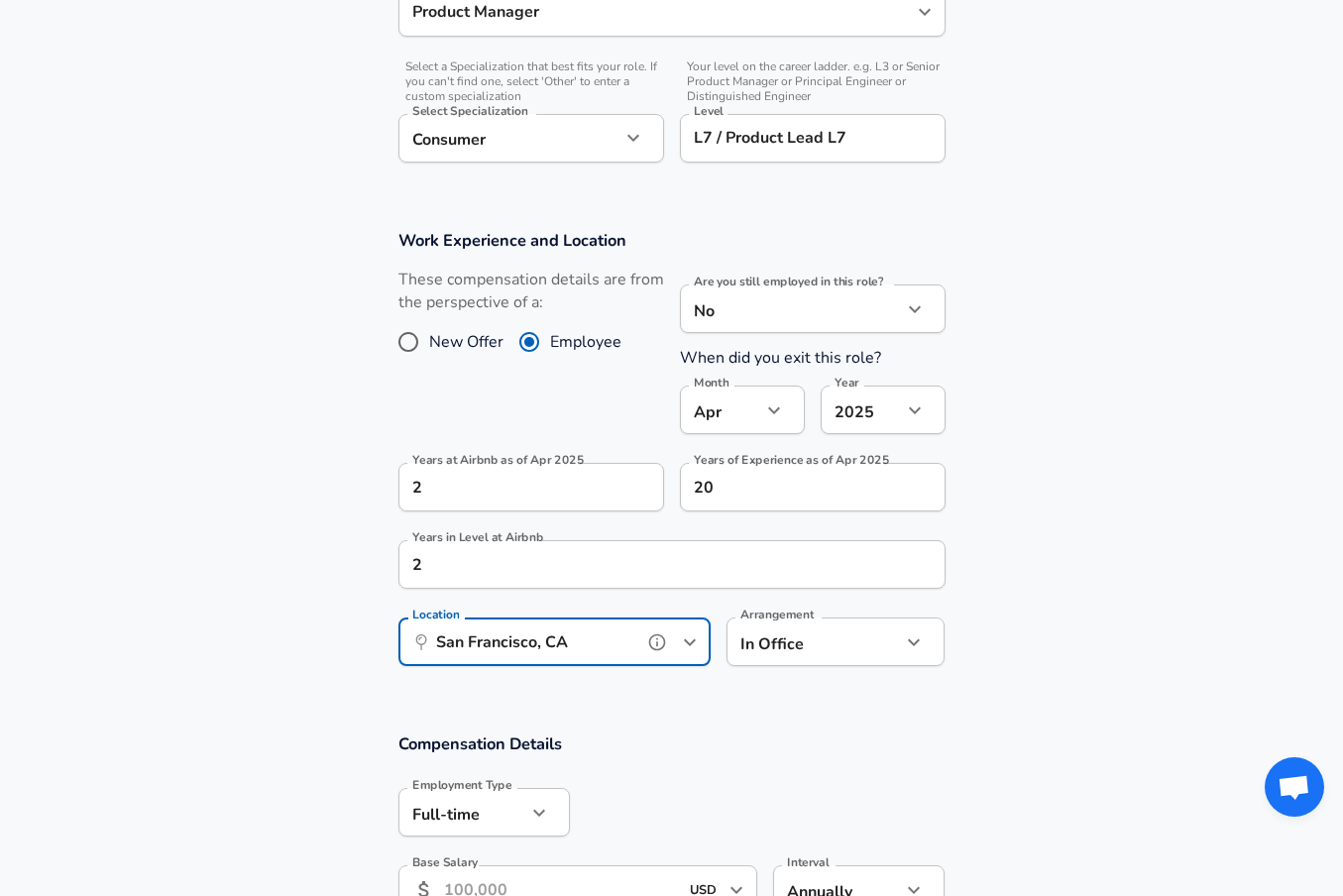 type on "San Francisco, CA" 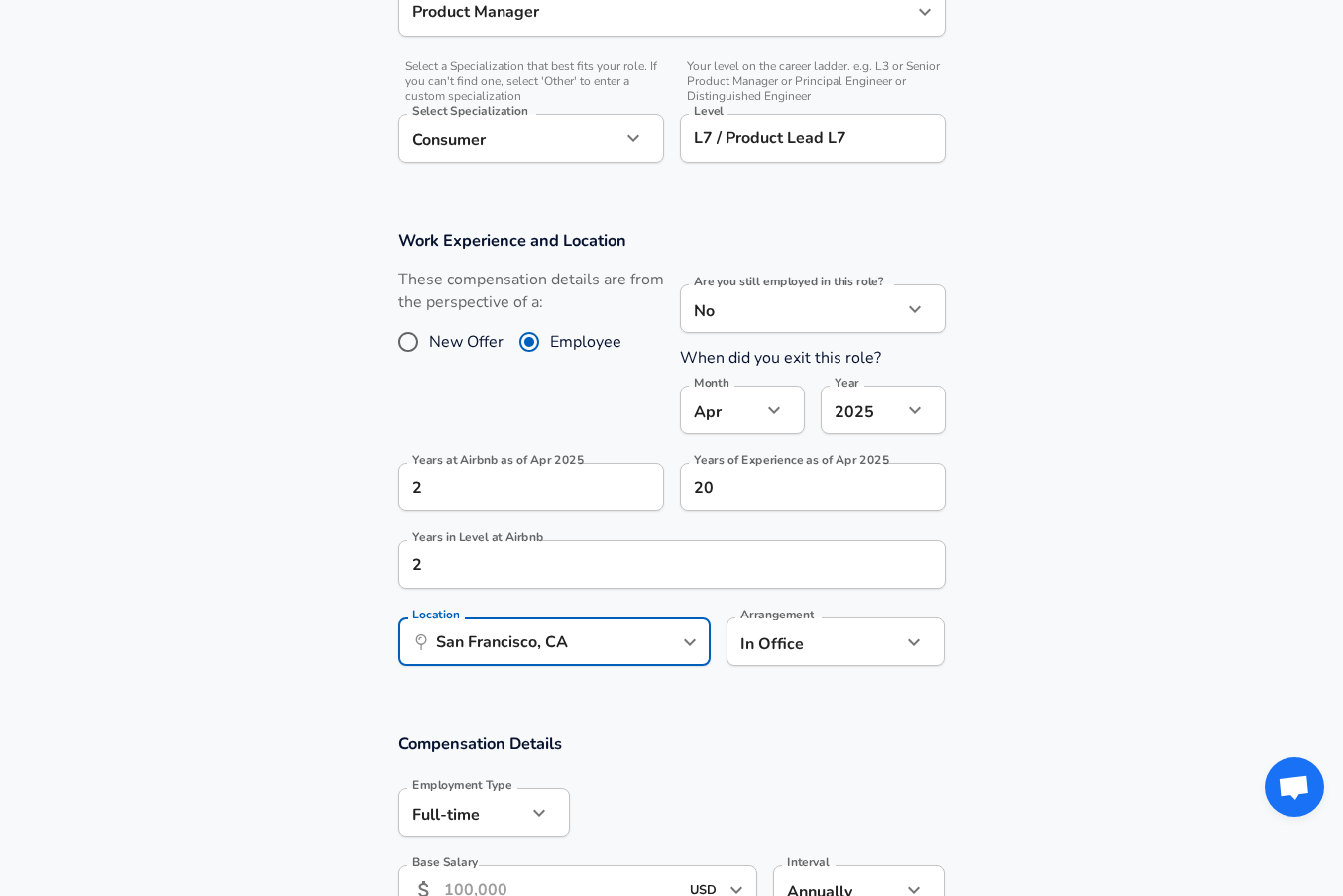 click on "Restart Add Your Salary Back Step 1 of 2 Thank You! File Successfully Submitted! Reset Enhance Privacy and Anonymity Yes Automatically hides specific fields until there are enough submissions to safely display the full details.   More Details Based on your submission and the data points that we have already collected, we will automatically hide and anonymize specific fields if there aren't enough data points to remain sufficiently anonymous. Step 2 of 2 Company & Title Information   Enter the company you received your offer from Company Airbnb Company   Select the title that closest resembles your official title. This should be similar to the title that was present on your offer letter. Title Product Manager Title   Select a job family that best fits your role. If you can't find one, select 'Other' to enter a custom job family Job Family Product Manager Job Family   Select a Specialization that best fits your role. If you can't find one, select 'Other' to enter a custom specialization Select Specialization" at bounding box center (671, -467) 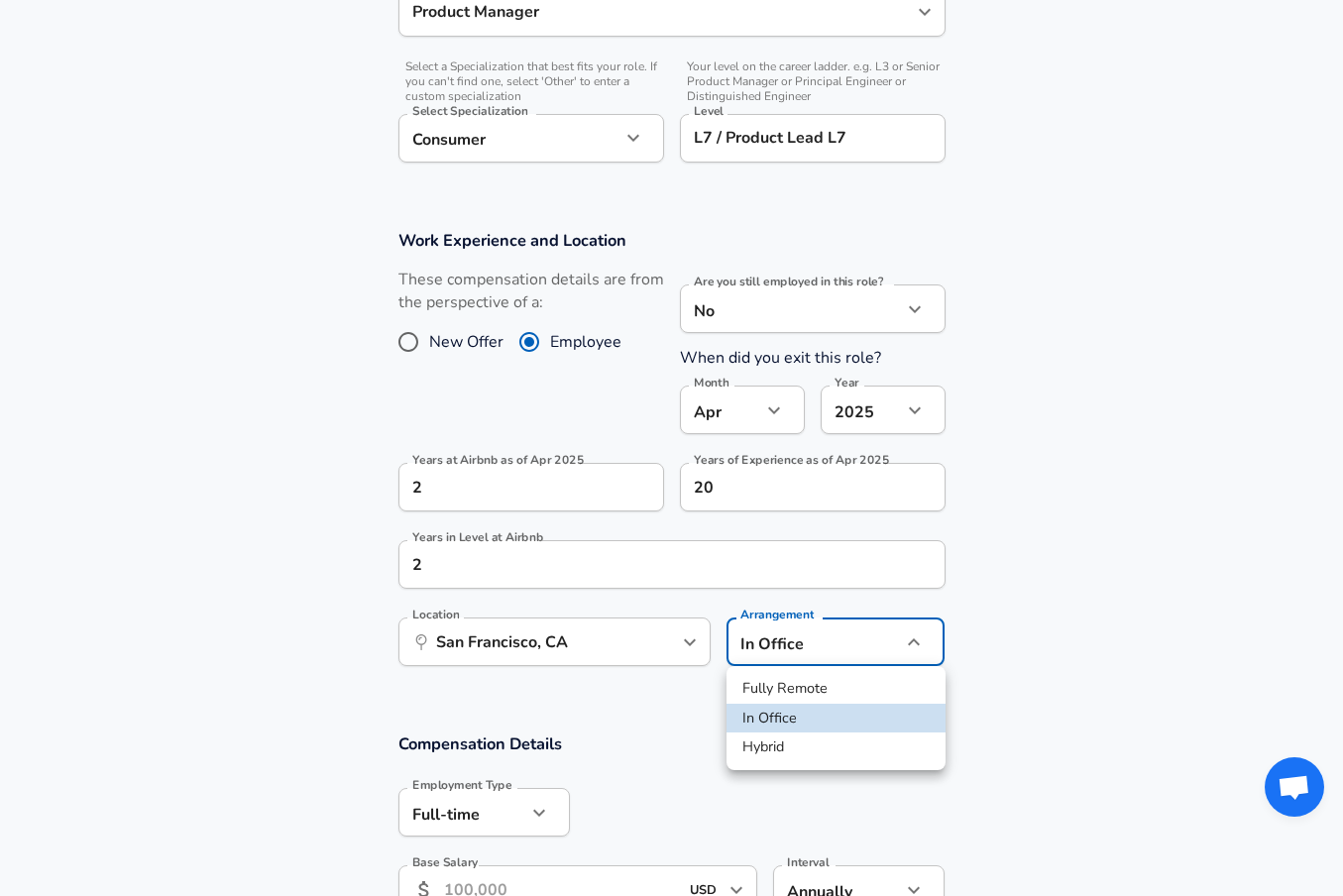 click on "Fully Remote" at bounding box center (836, 689) 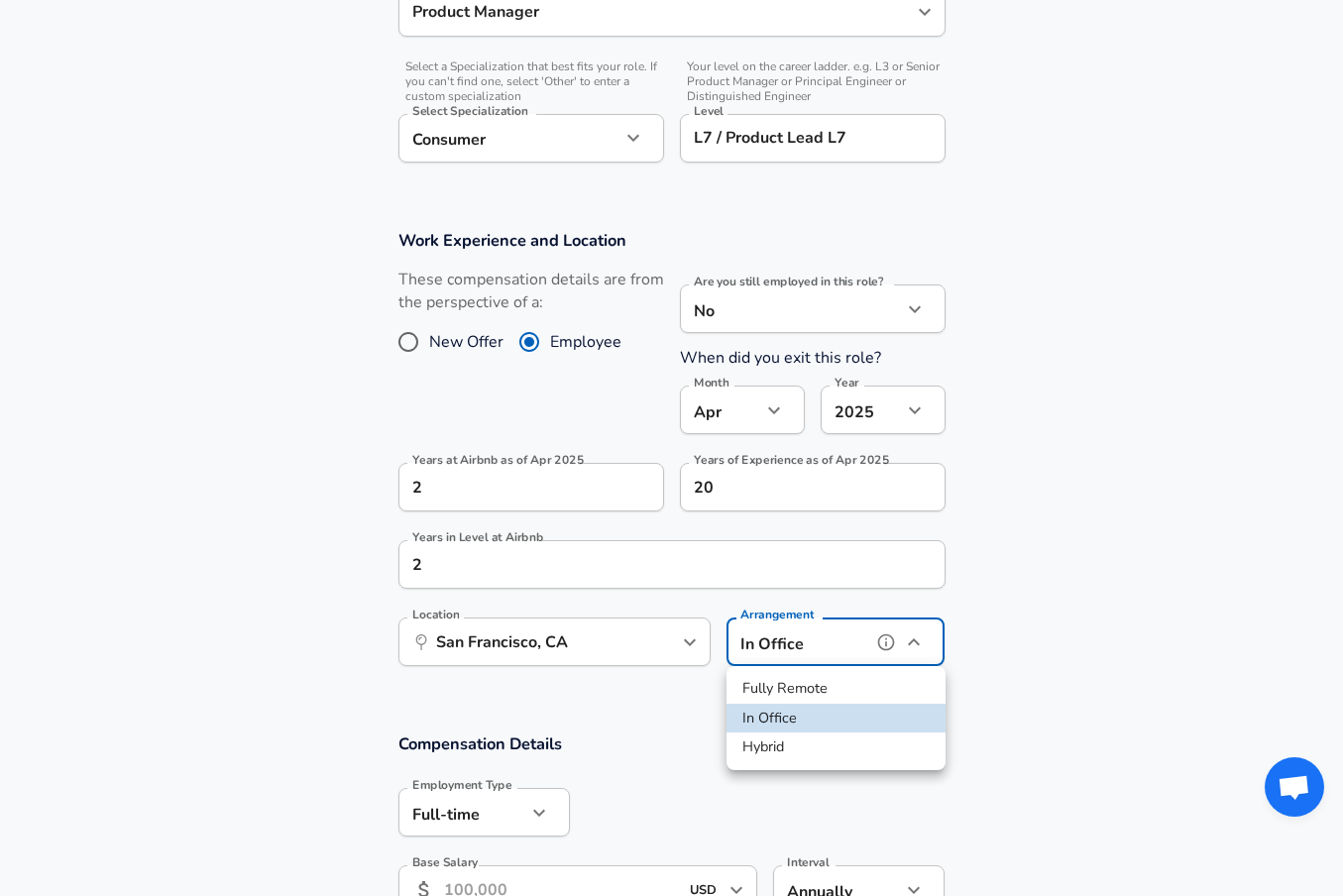 type on "remote" 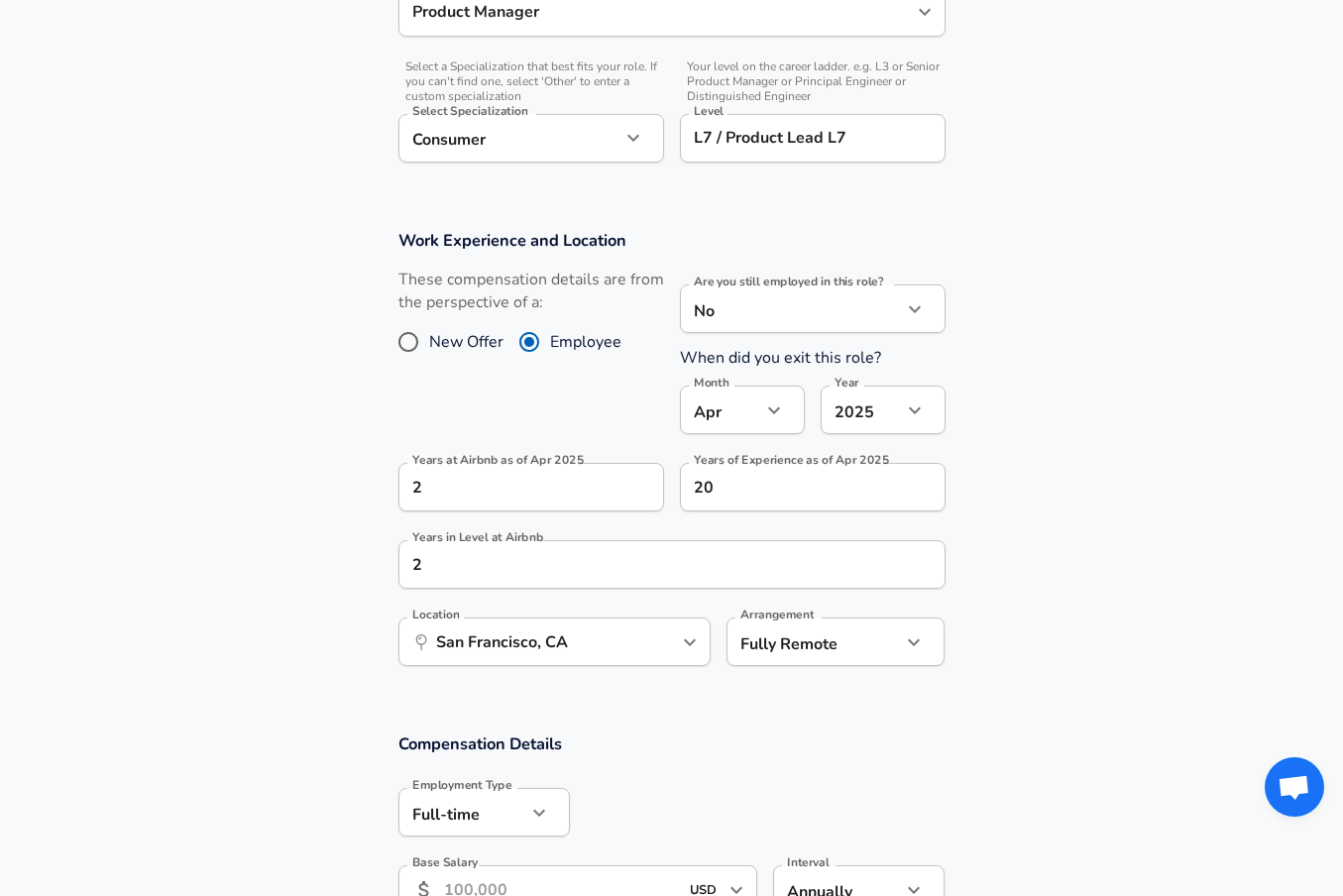 click on "Compensation Details Employment Type Full-time full_time Employment Type Base Salary ​ USD ​ Base Salary Interval Annually yearly Interval" at bounding box center (672, 830) 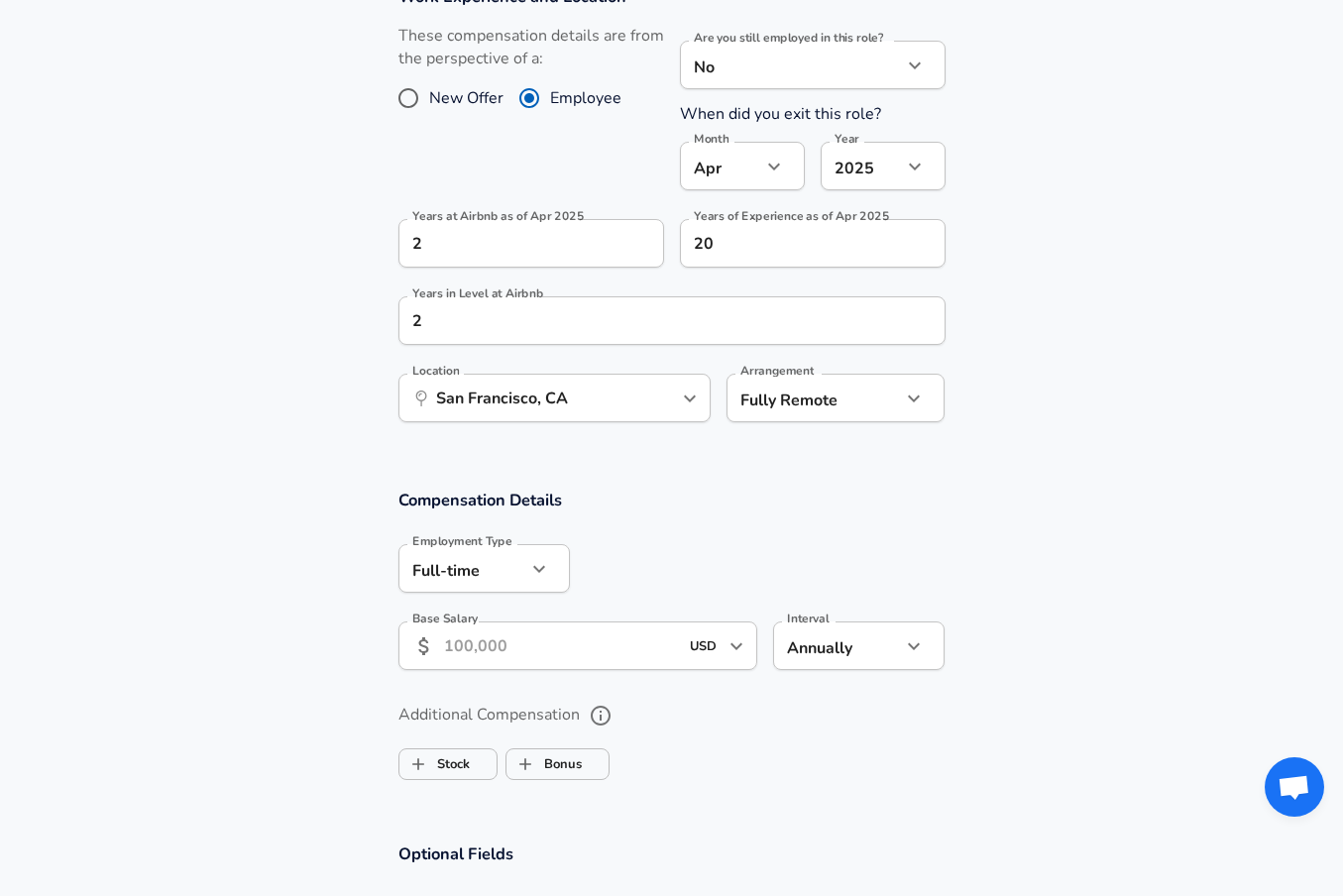 scroll, scrollTop: 1287, scrollLeft: 0, axis: vertical 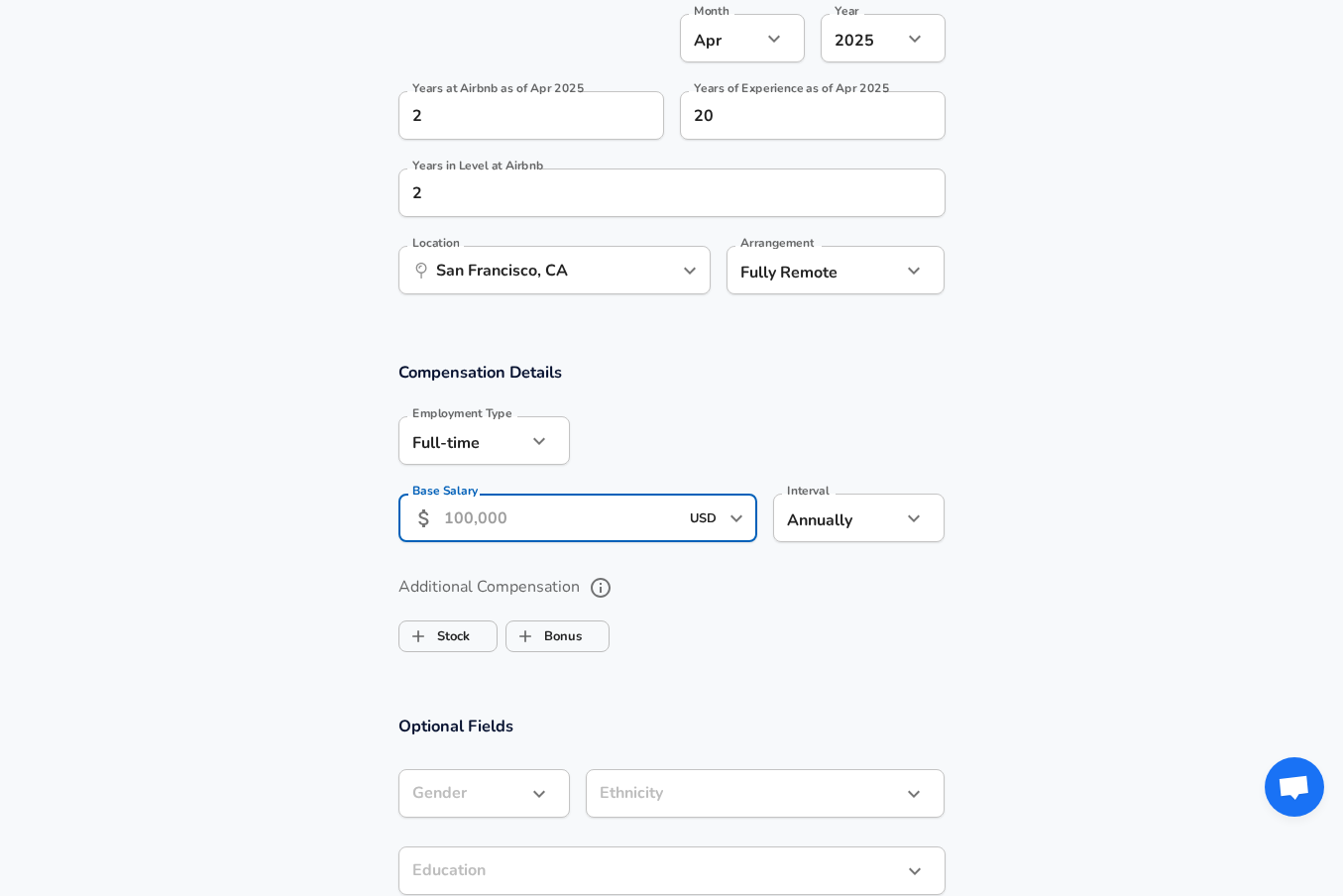 click on "Base Salary" at bounding box center (561, 517) 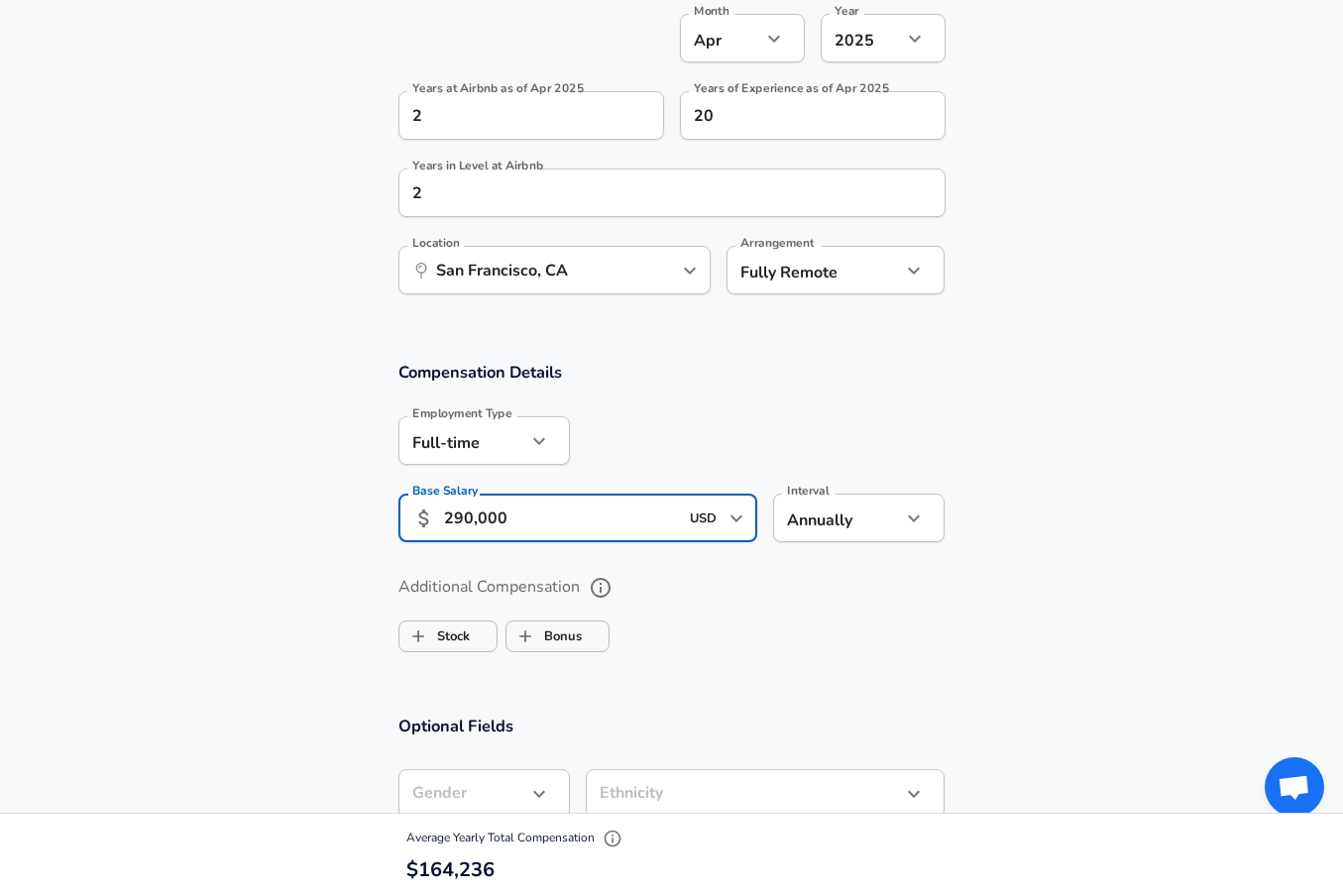 type on "290,000" 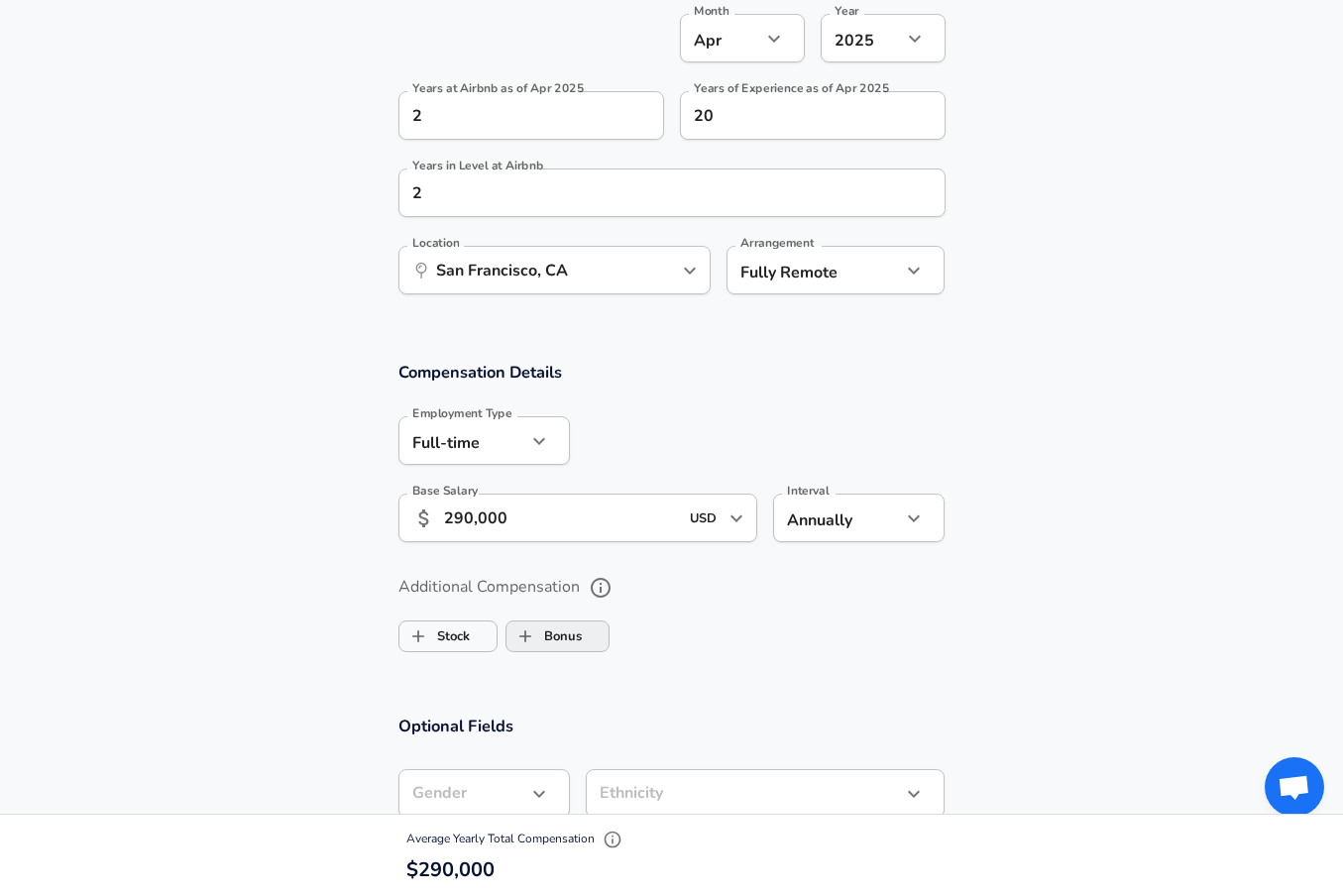 click on "Bonus" at bounding box center (544, 636) 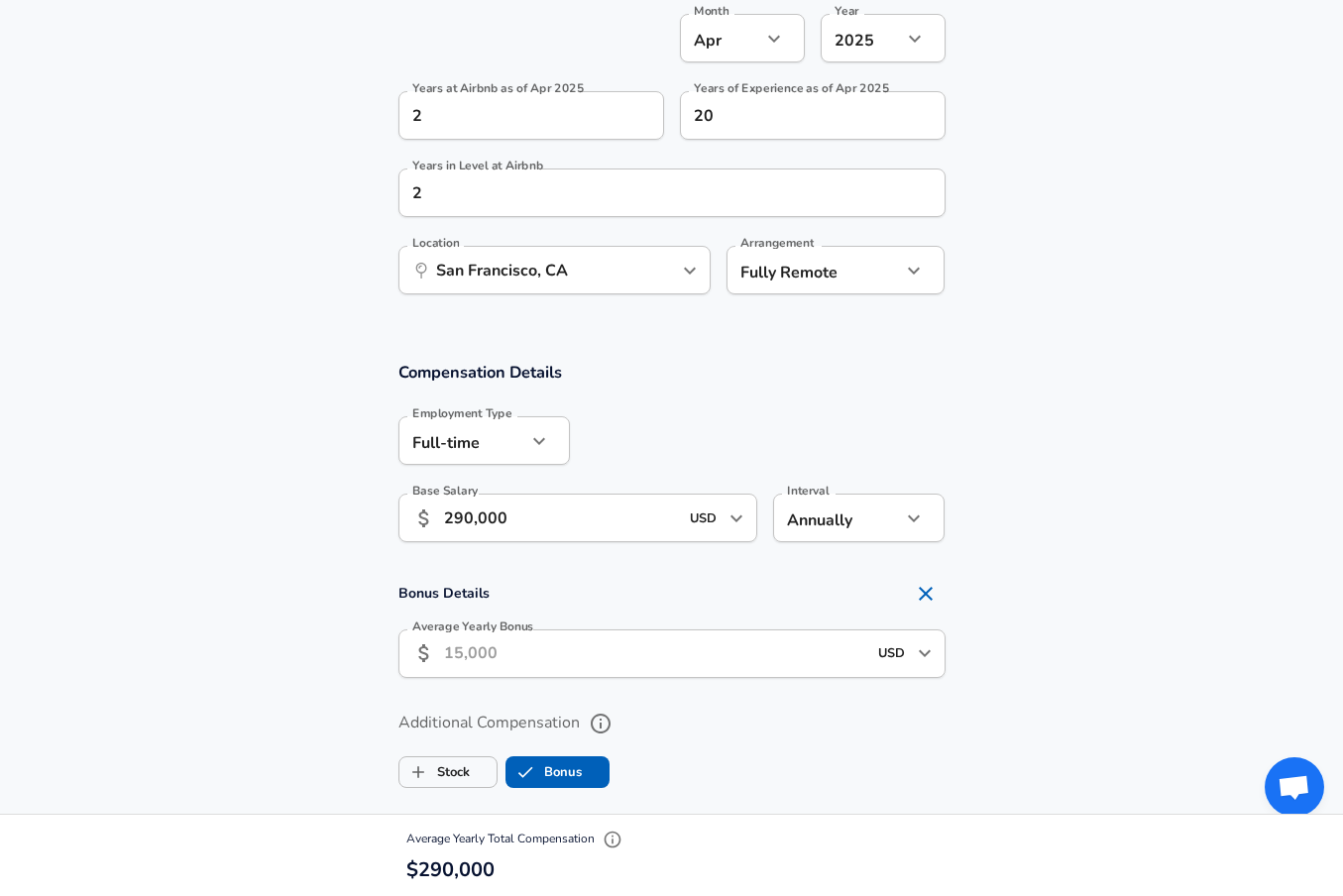 click on "Average Yearly Bonus" at bounding box center [655, 653] 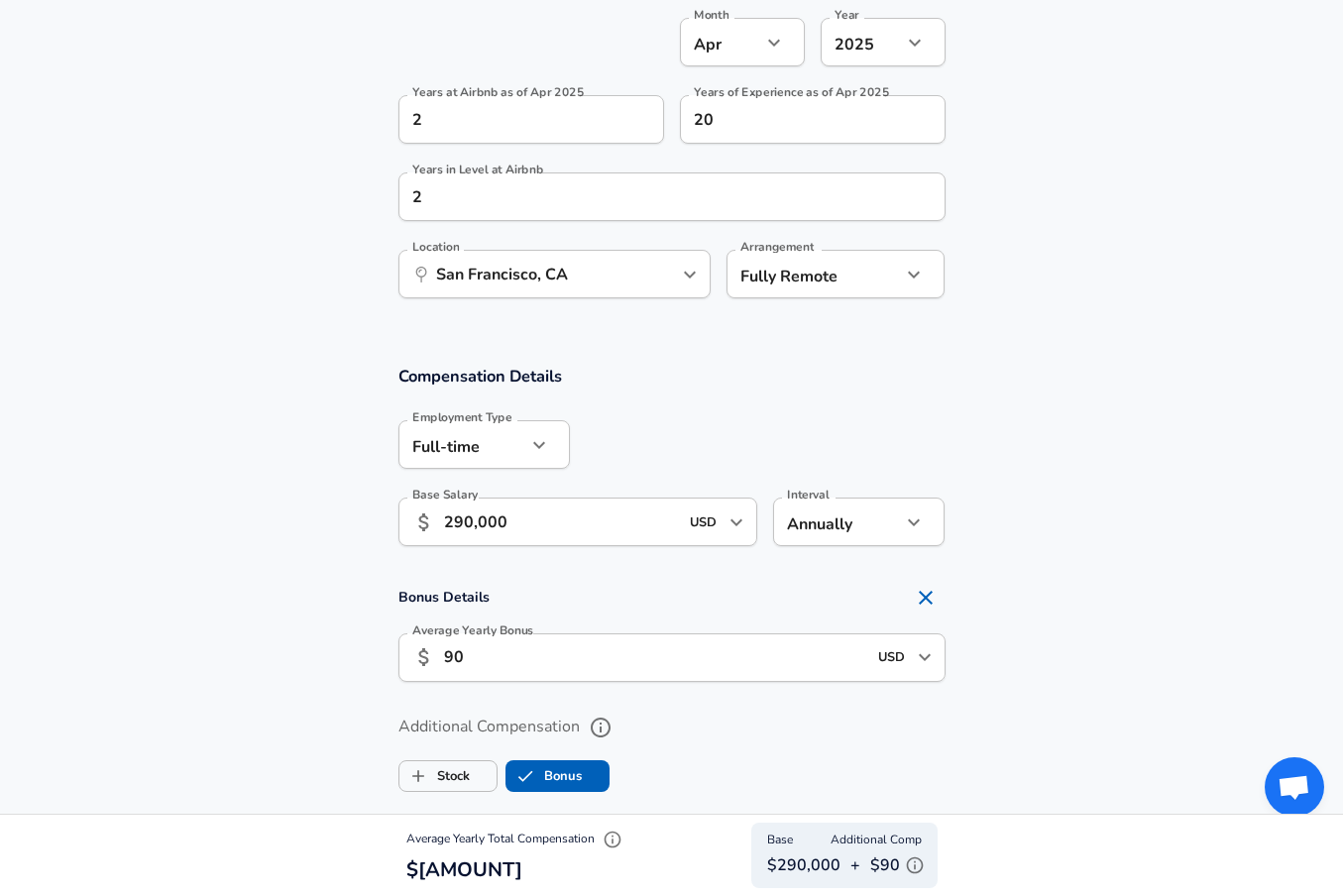 scroll, scrollTop: 1281, scrollLeft: 0, axis: vertical 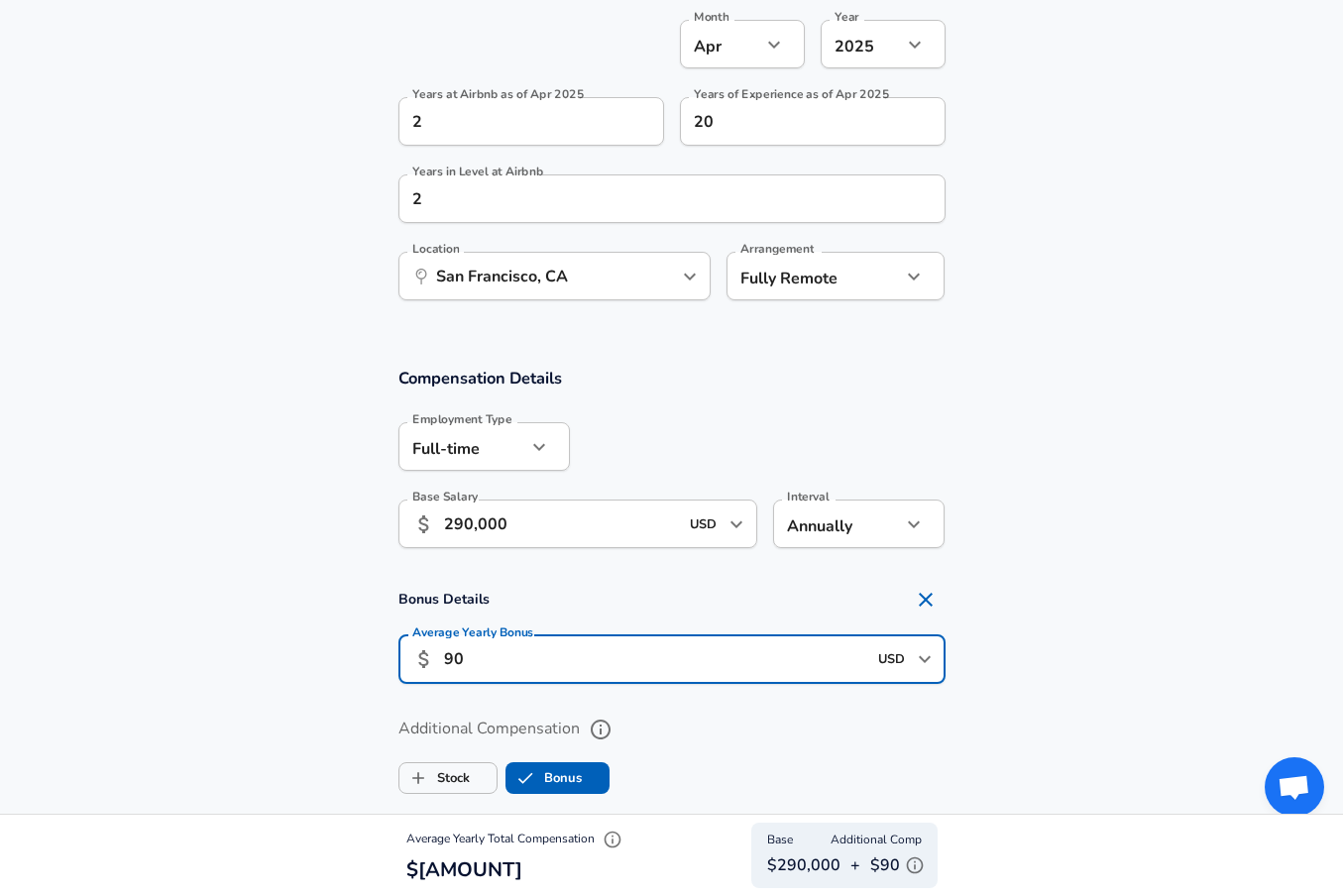 click on "90" at bounding box center (655, 659) 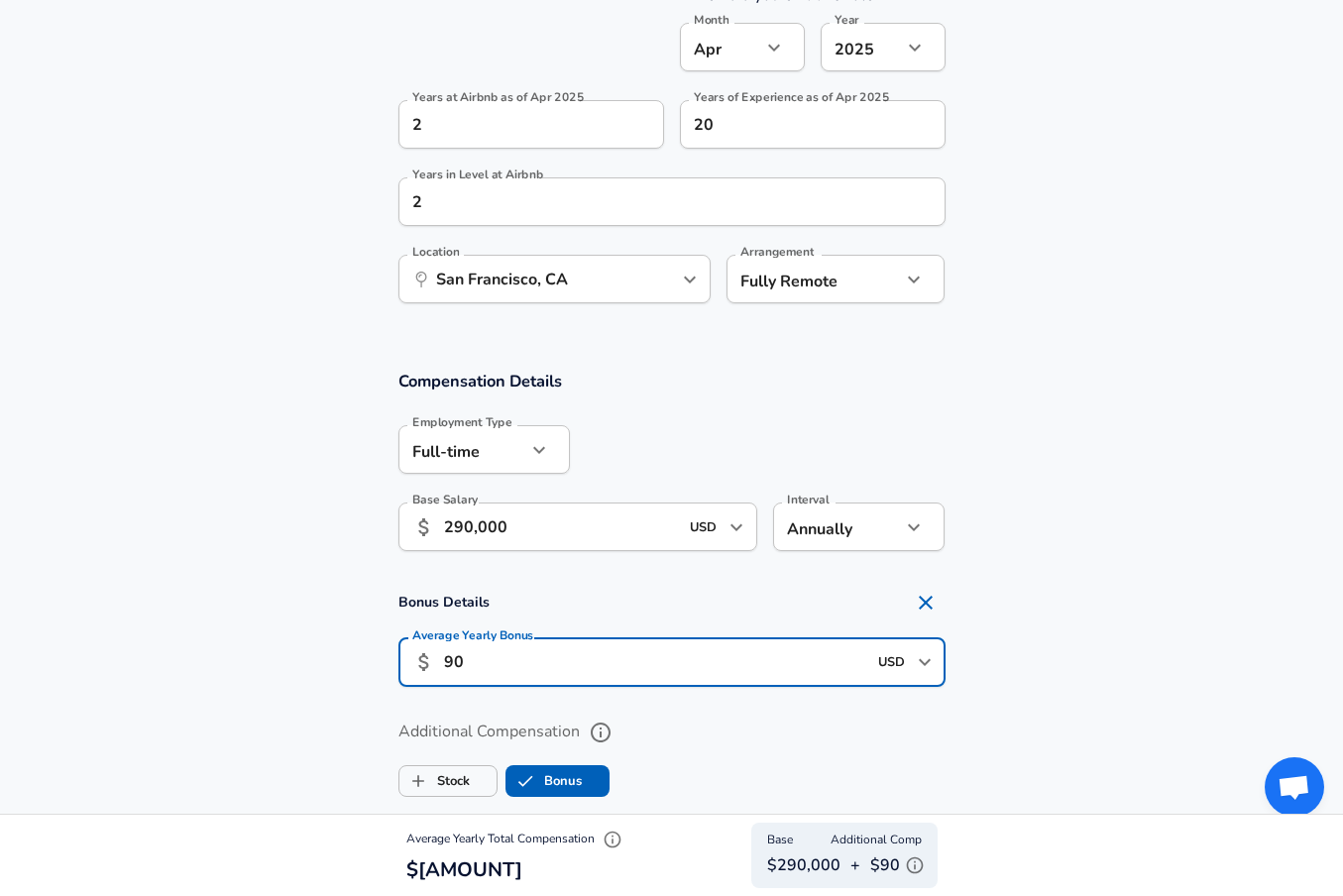 click on "90" at bounding box center [655, 662] 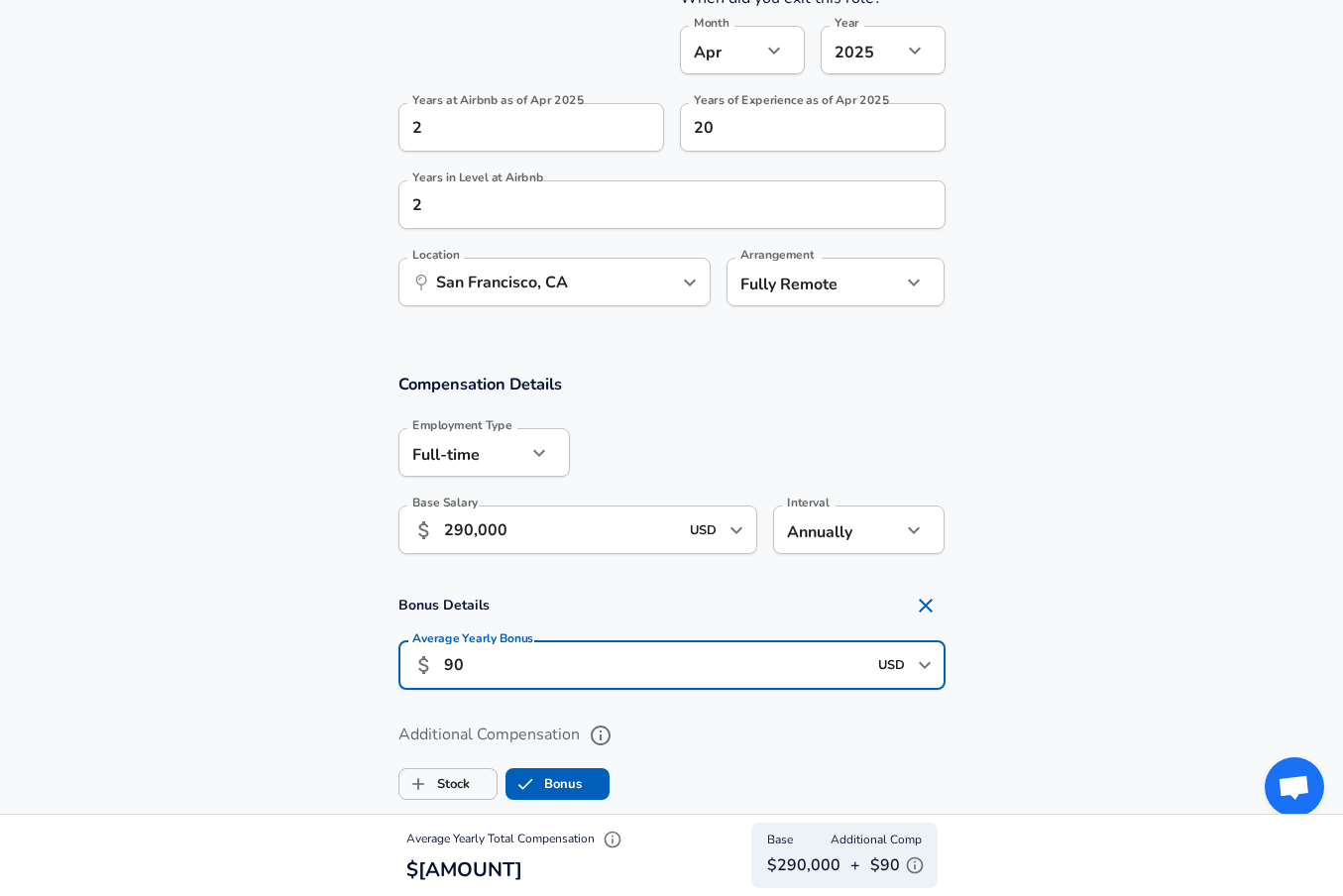 scroll, scrollTop: 0, scrollLeft: 0, axis: both 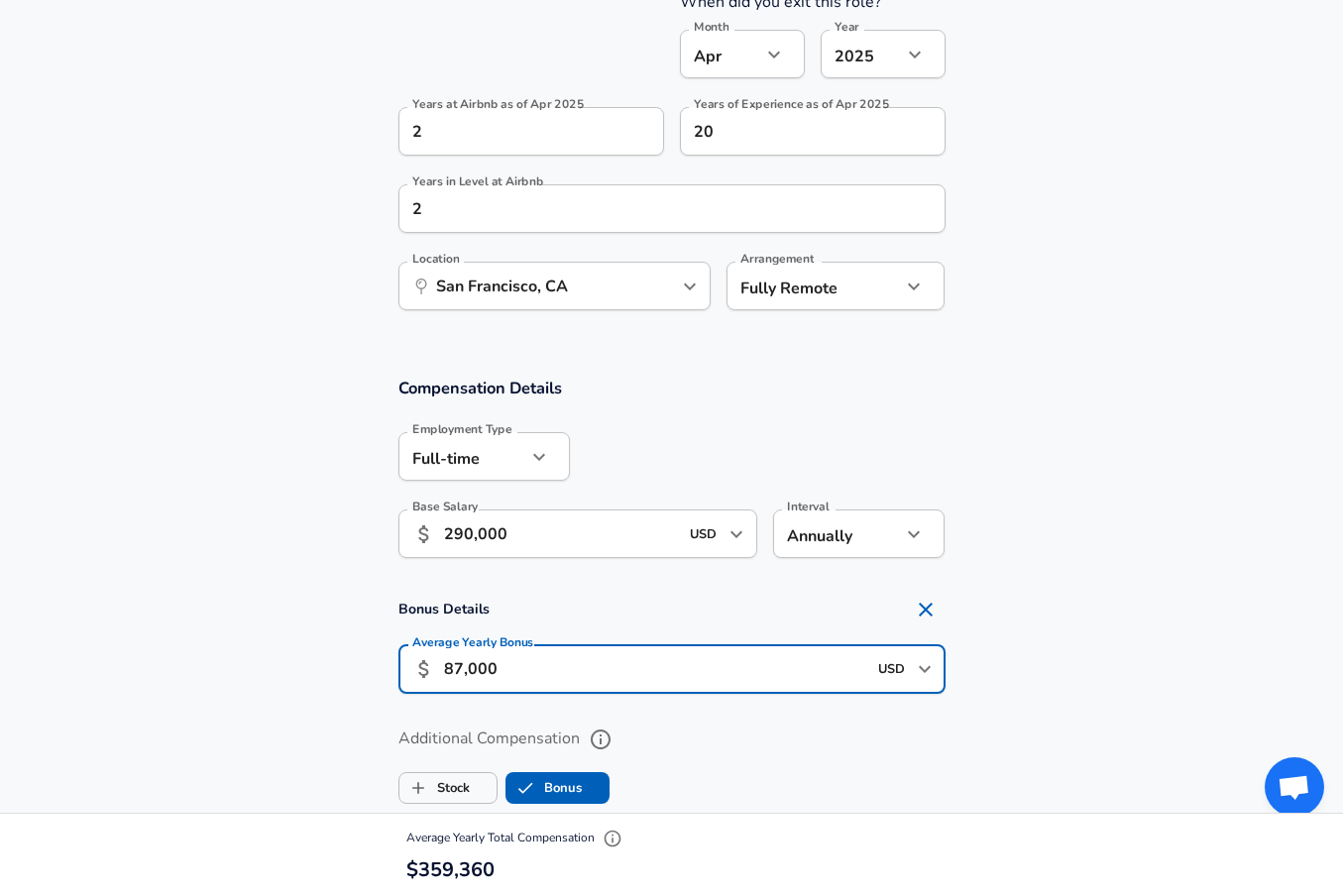 type on "87,000" 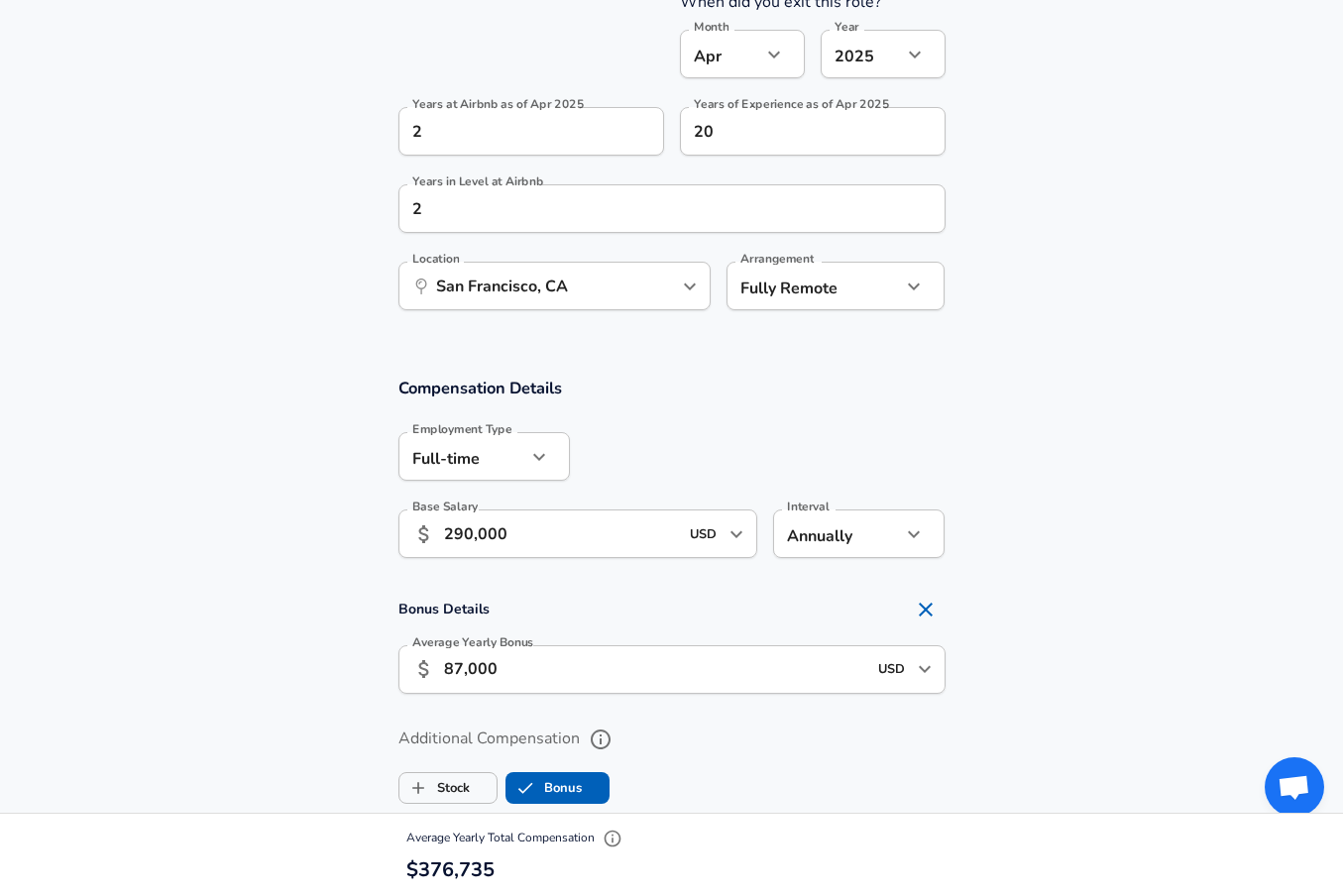 click on "Additional Compensation" at bounding box center (672, 739) 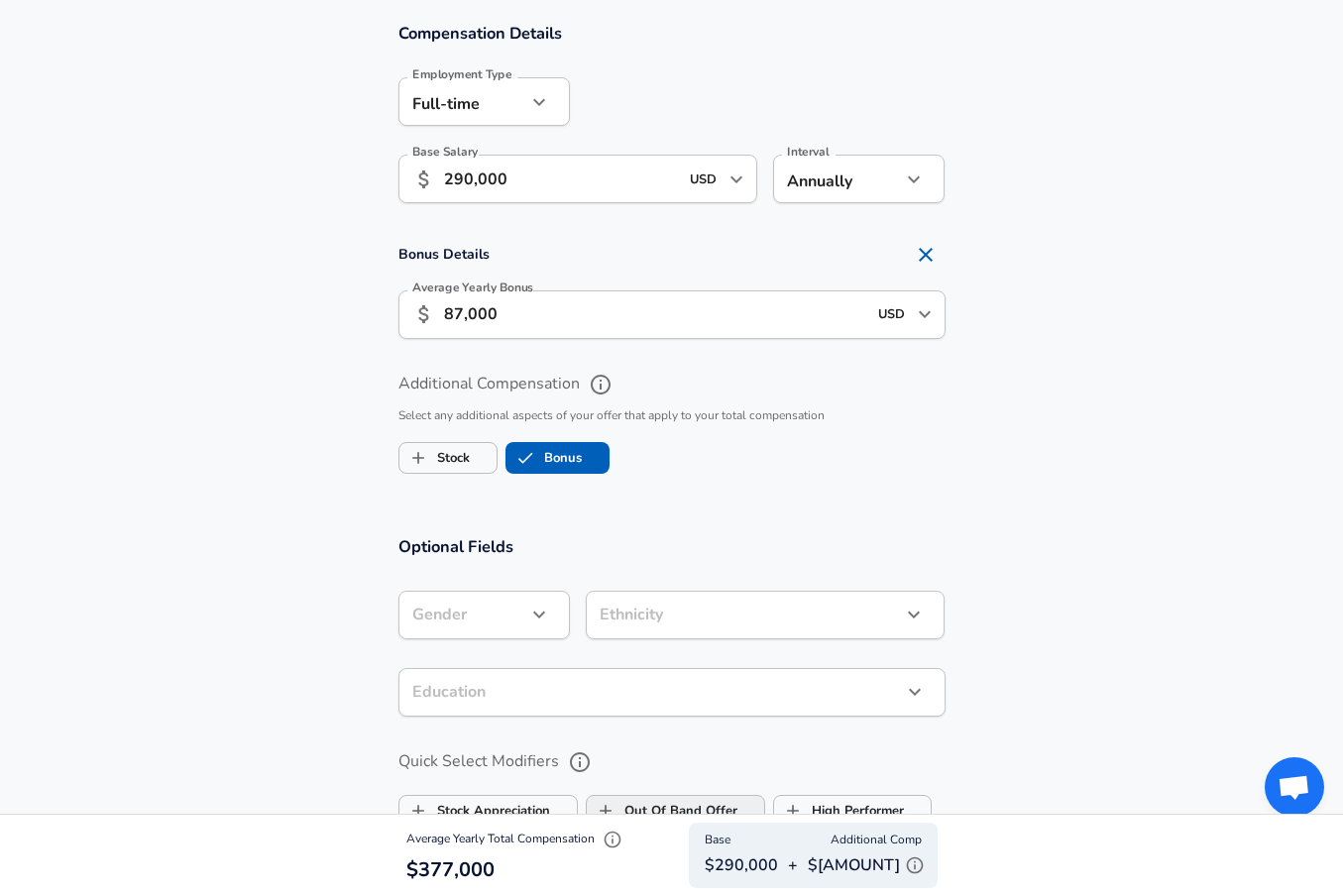 scroll, scrollTop: 1686, scrollLeft: 0, axis: vertical 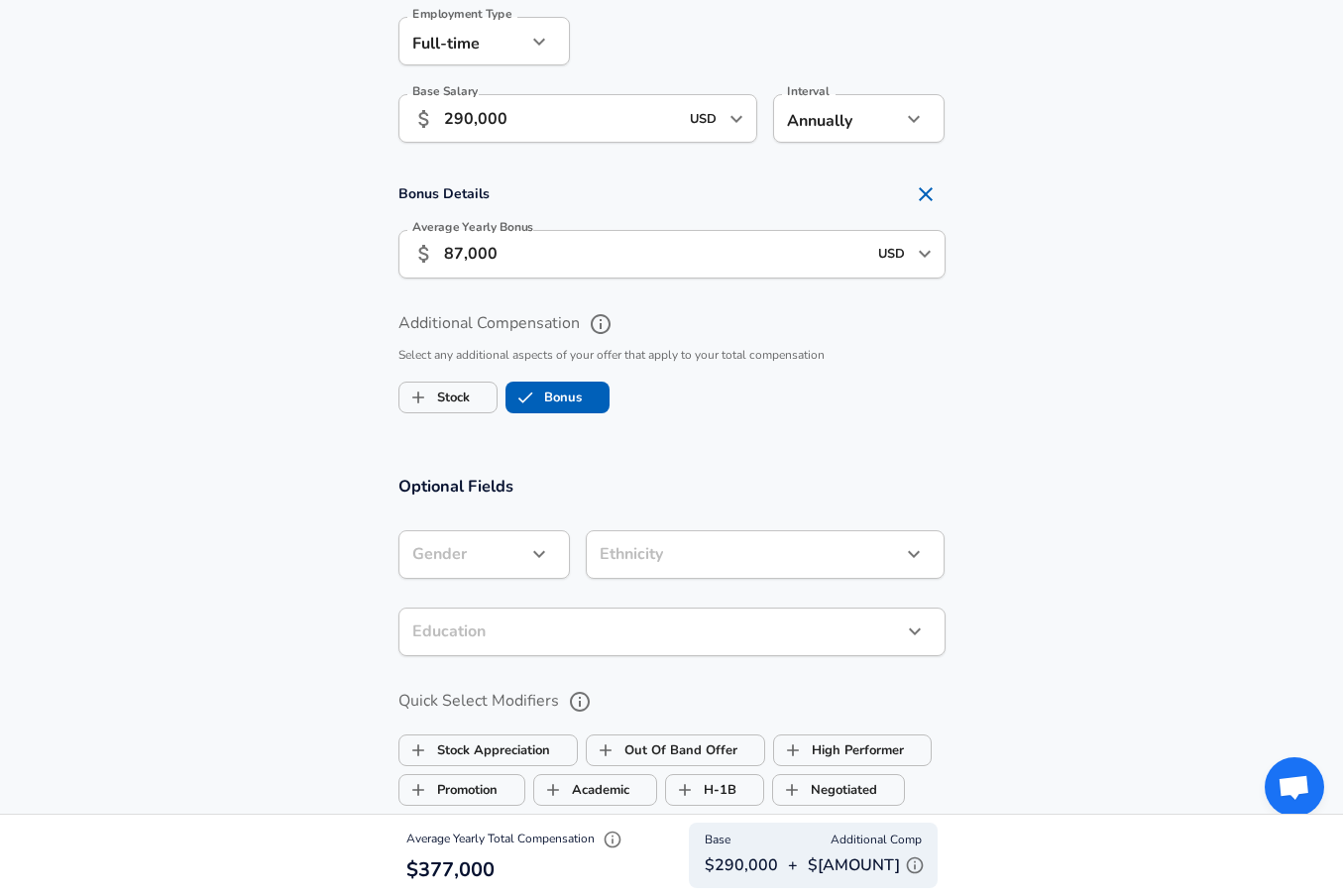 drag, startPoint x: 455, startPoint y: 394, endPoint x: 459, endPoint y: 432, distance: 38.209946 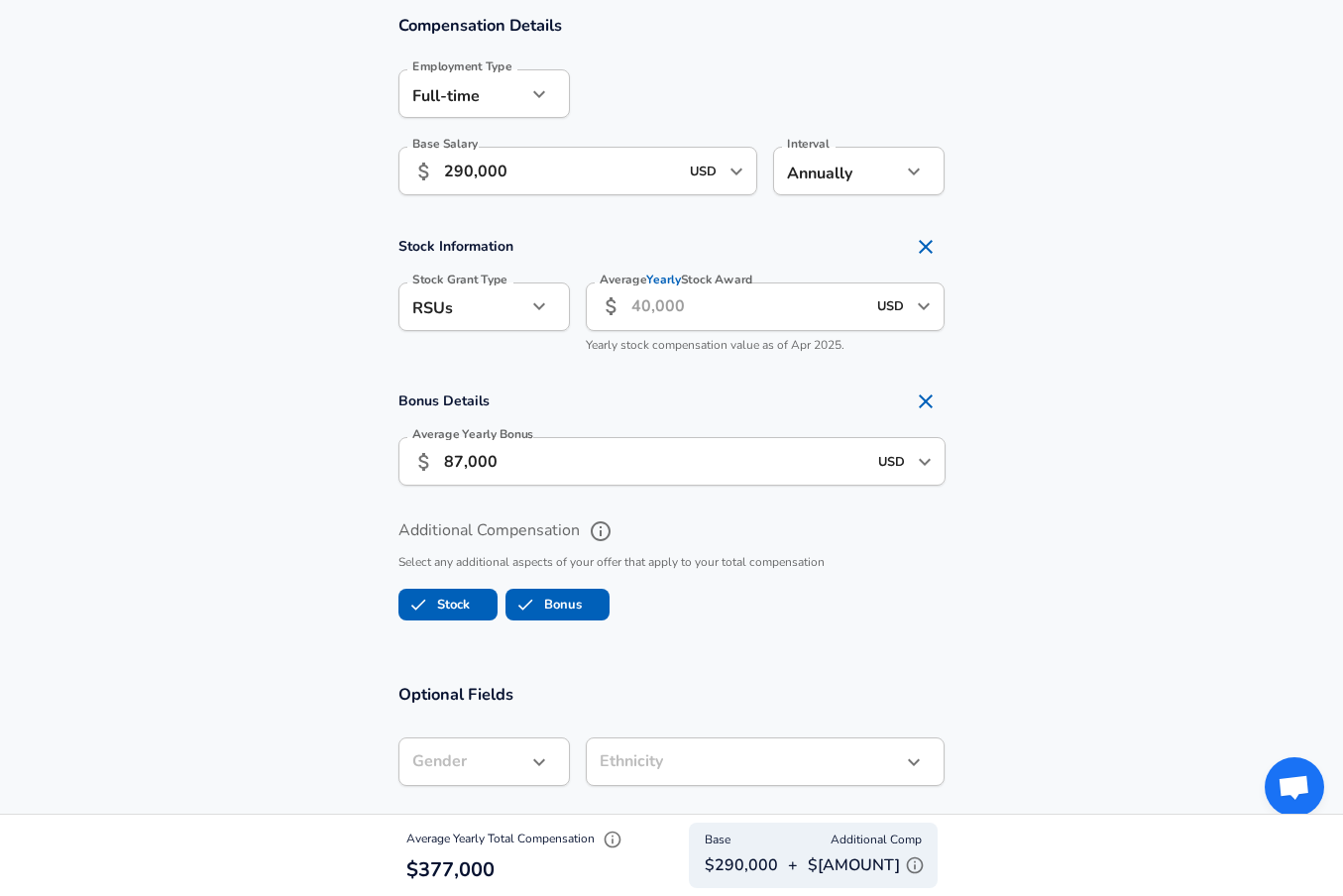 scroll, scrollTop: 1595, scrollLeft: 0, axis: vertical 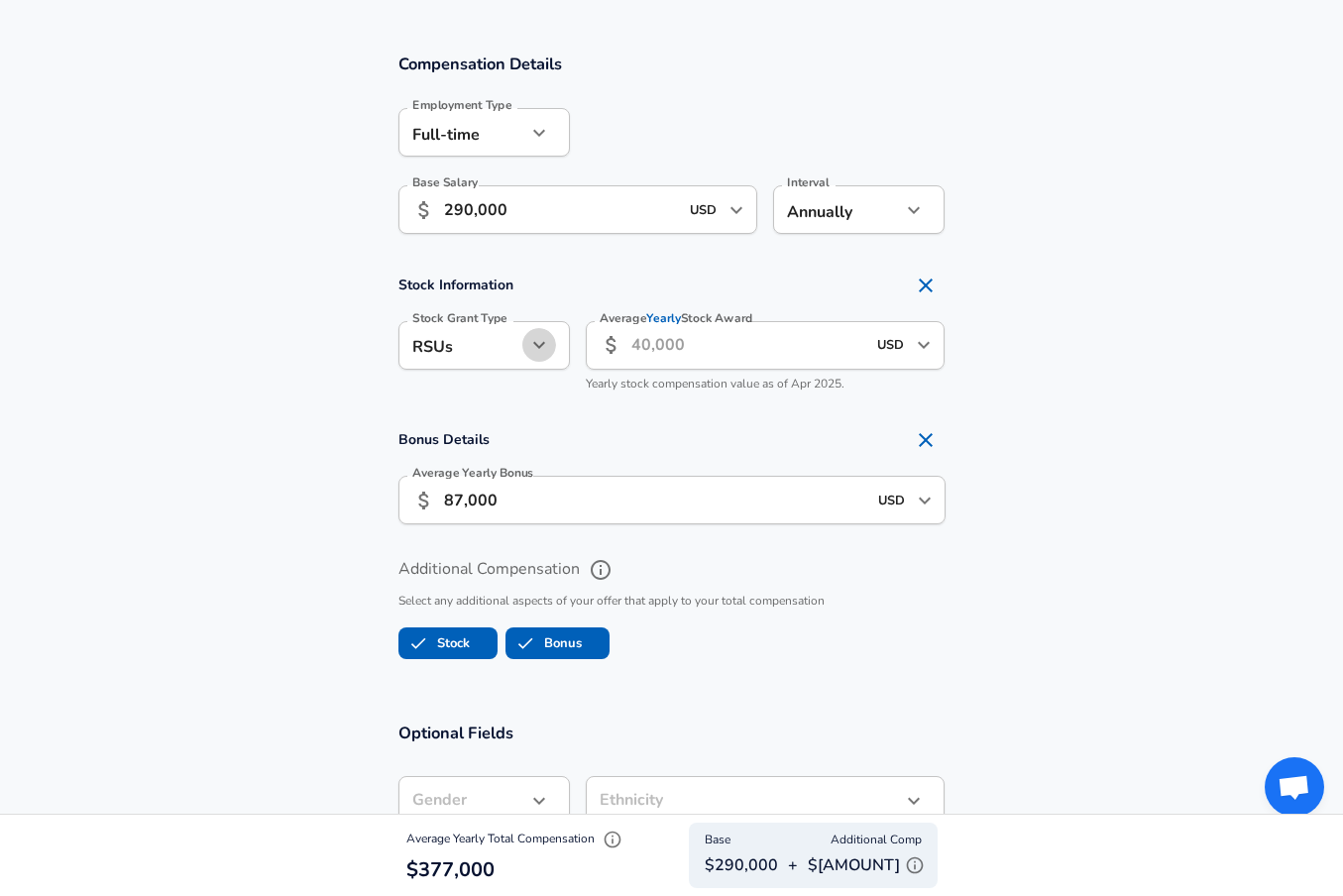 click at bounding box center [539, 345] 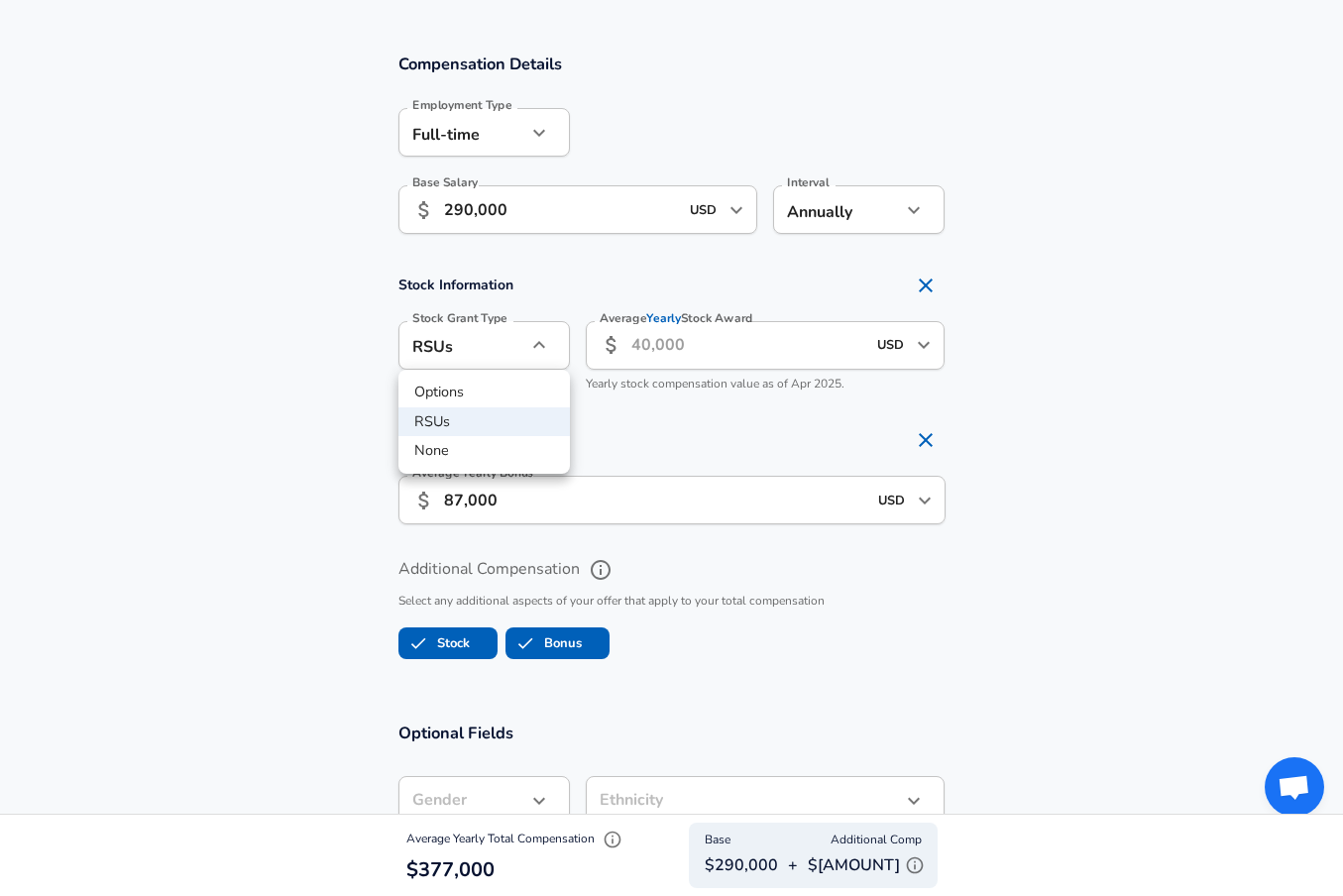 click at bounding box center [671, 448] 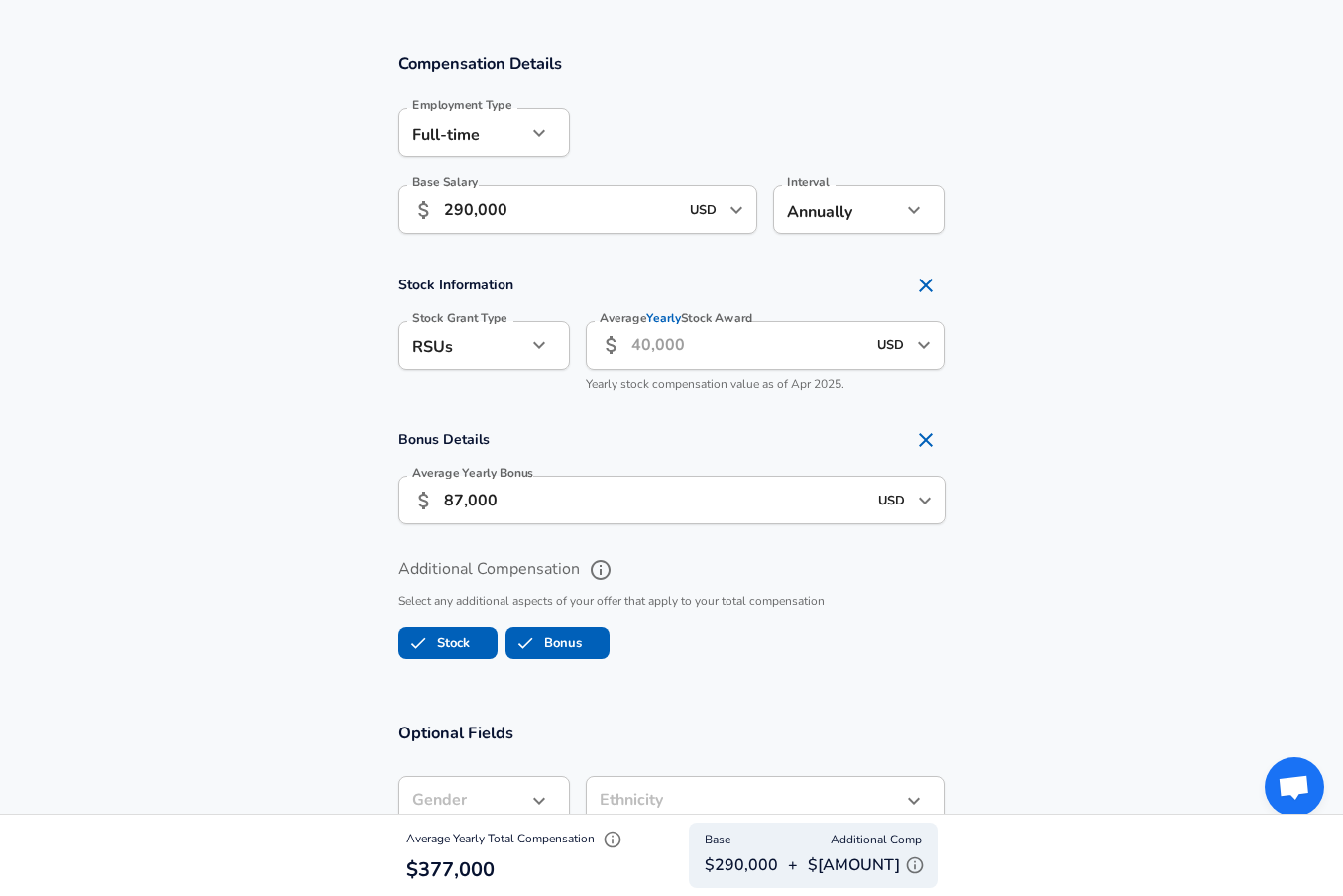 click on "Average  Yearly  Stock Award" at bounding box center (748, 345) 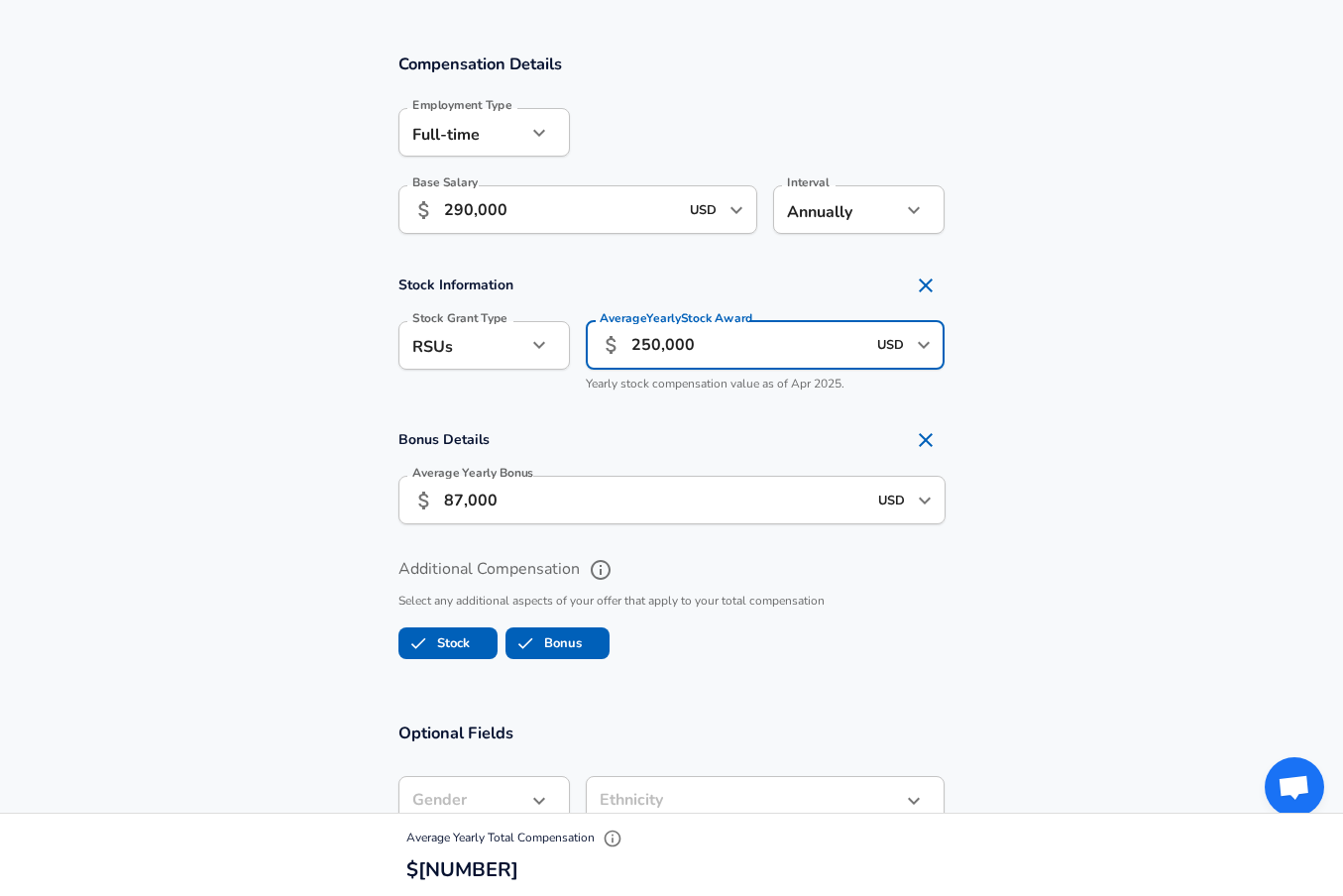 type on "250,000" 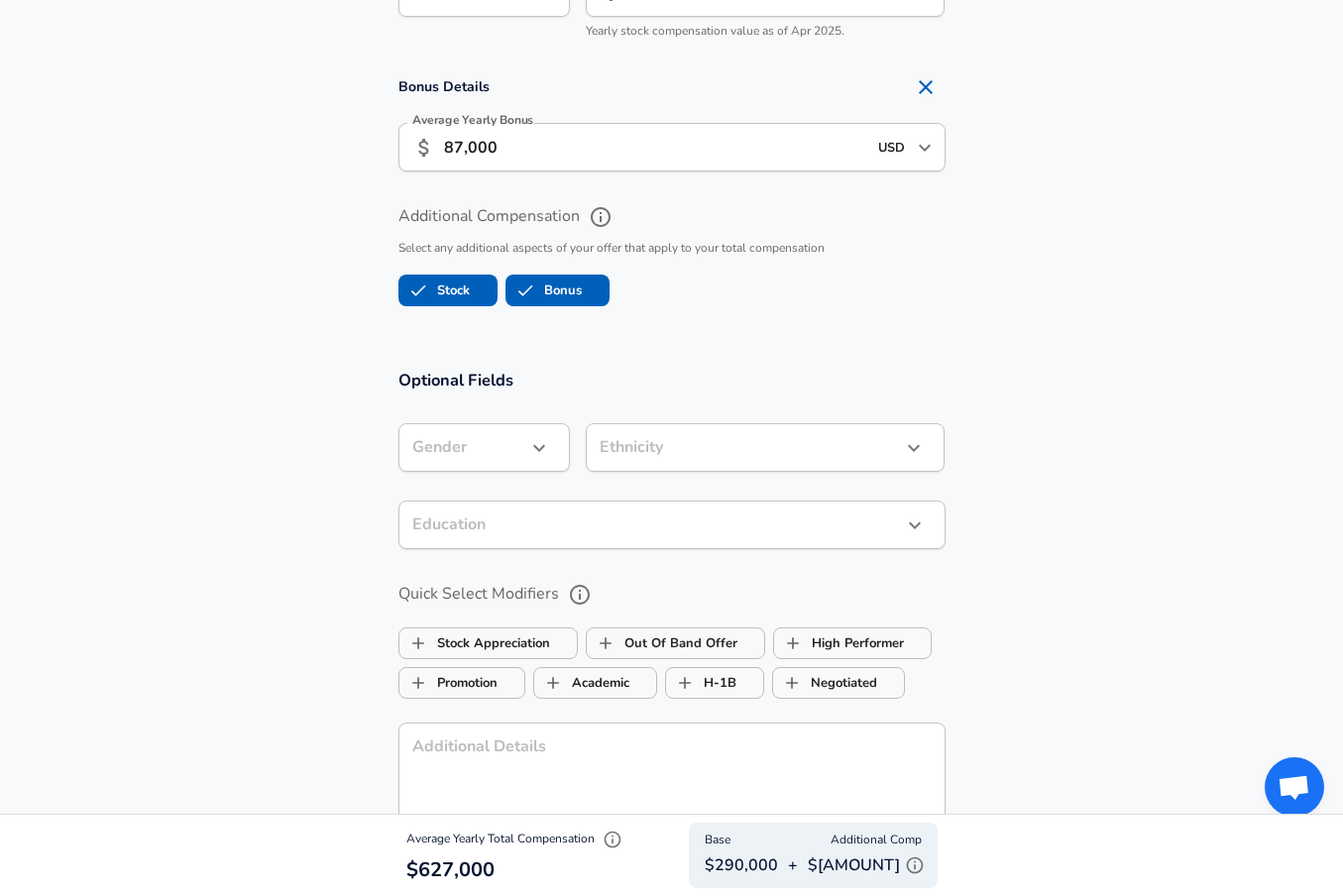 scroll, scrollTop: 1950, scrollLeft: 0, axis: vertical 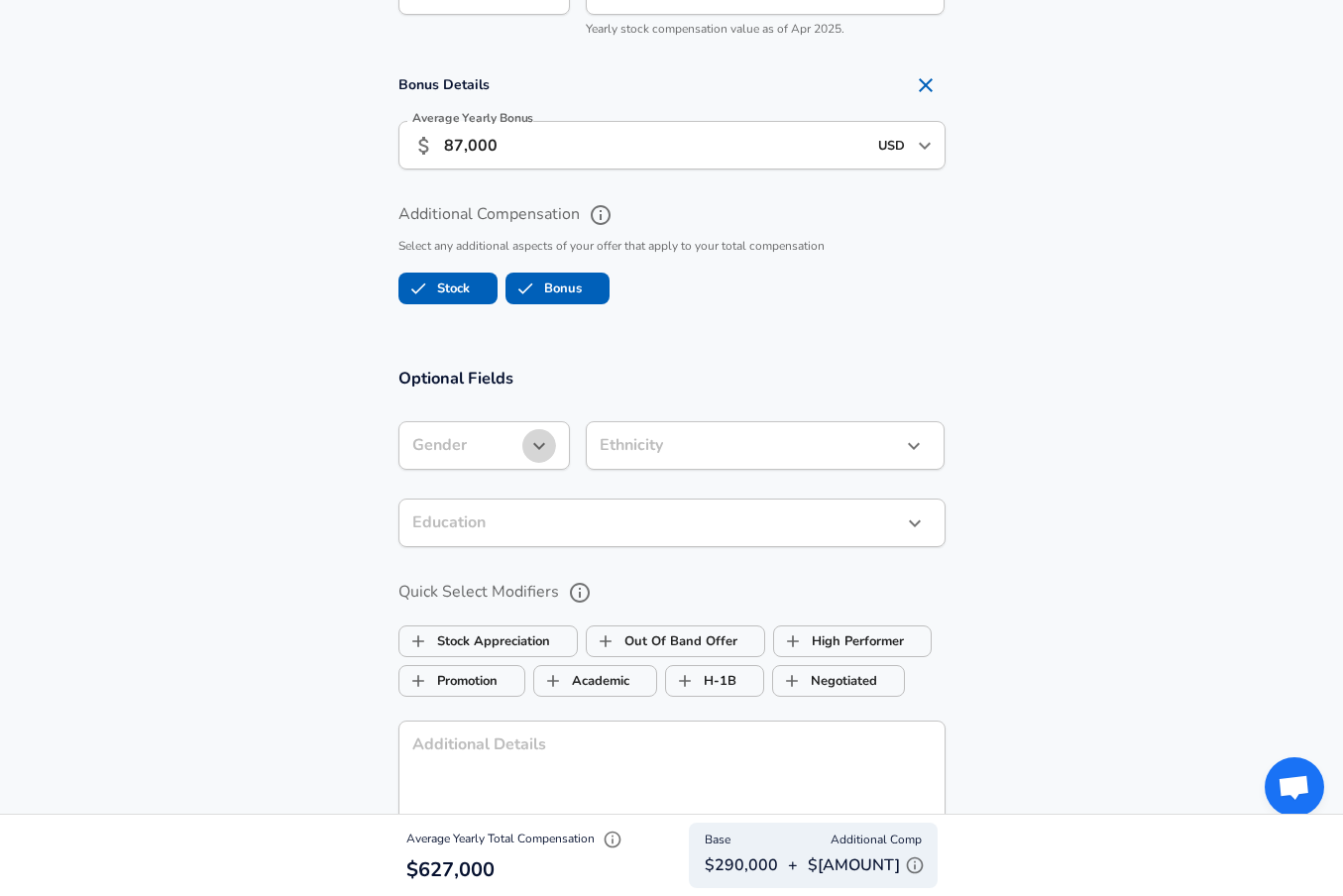 click at bounding box center (539, 446) 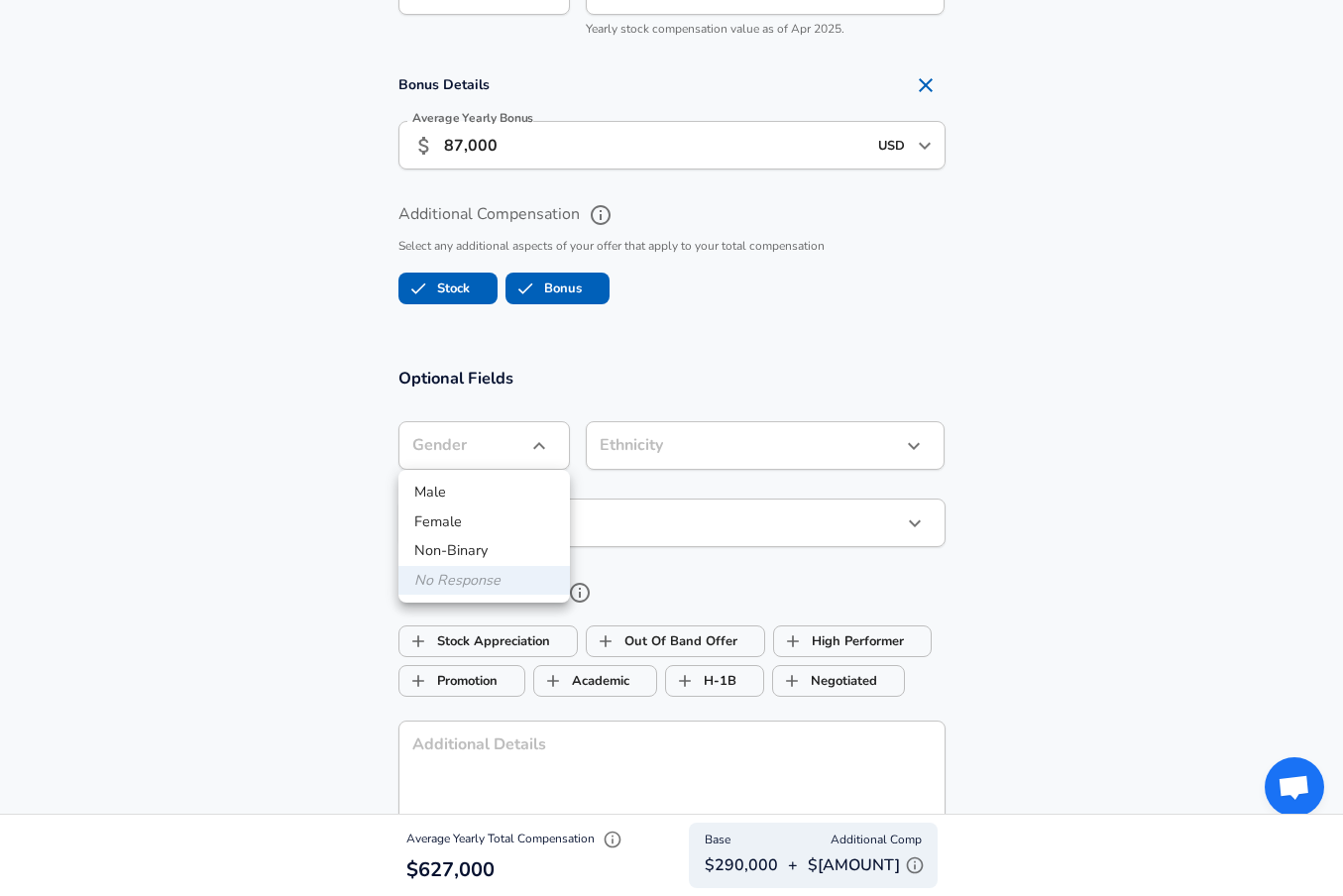 drag, startPoint x: 481, startPoint y: 488, endPoint x: 504, endPoint y: 487, distance: 23.021729 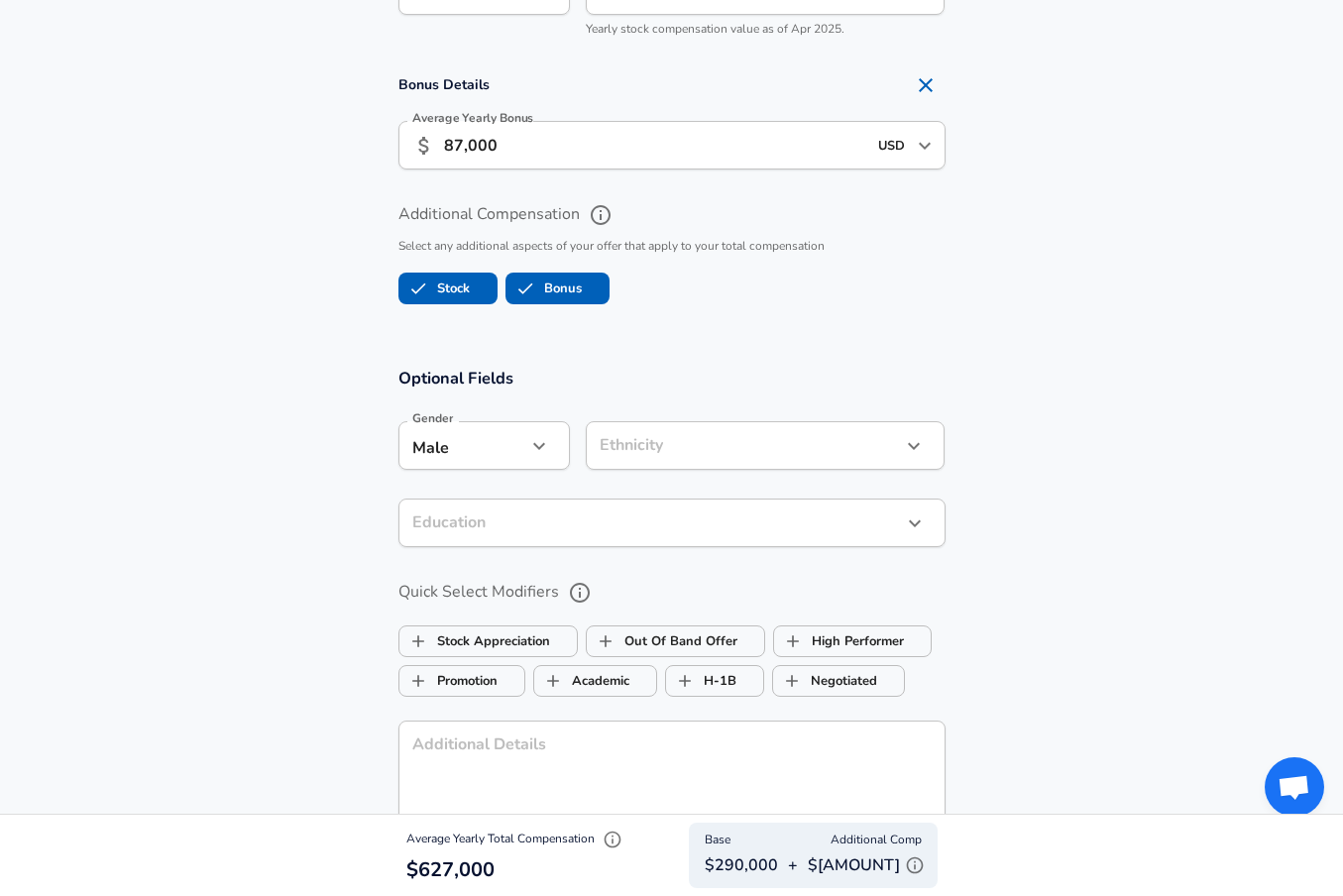 click on "Restart Add Your Salary Back Step 1 of 2 Thank You! File Successfully Submitted! Reset Enhance Privacy and Anonymity Yes Automatically hides specific fields until there are enough submissions to safely display the full details.   More Details Based on your submission and the data points that we have already collected, we will automatically hide and anonymize specific fields if there aren't enough data points to remain sufficiently anonymous. Step 2 of 2 Company & Title Information   Enter the company you received your offer from Company Airbnb Company   Select the title that closest resembles your official title. This should be similar to the title that was present on your offer letter. Title Product Manager Title   Select a job family that best fits your role. If you can't find one, select 'Other' to enter a custom job family Job Family Product Manager Job Family   Select a Specialization that best fits your role. If you can't find one, select 'Other' to enter a custom specialization Select Specialization" at bounding box center [671, -1502] 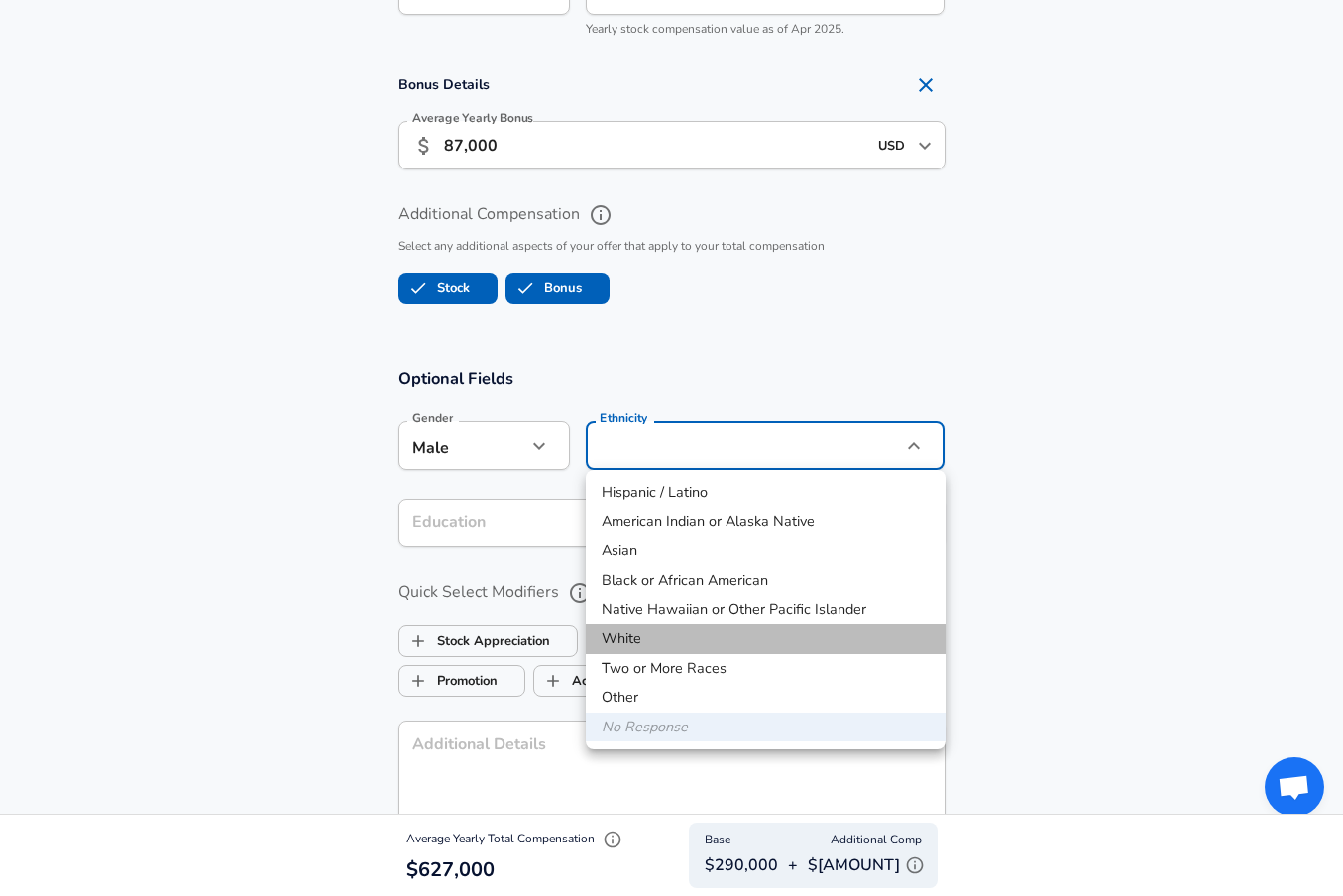 click on "White" at bounding box center (765, 639) 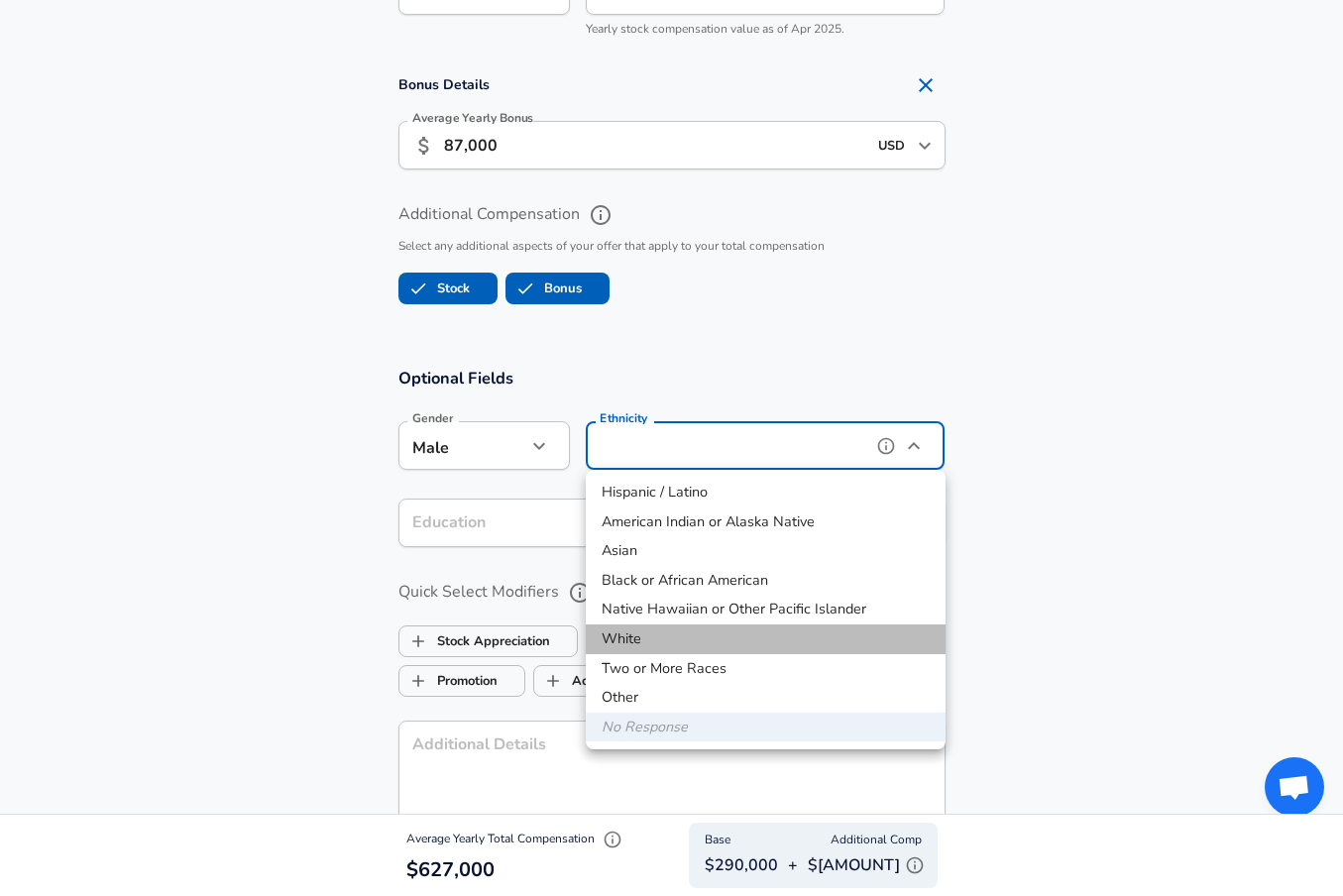 type on "White" 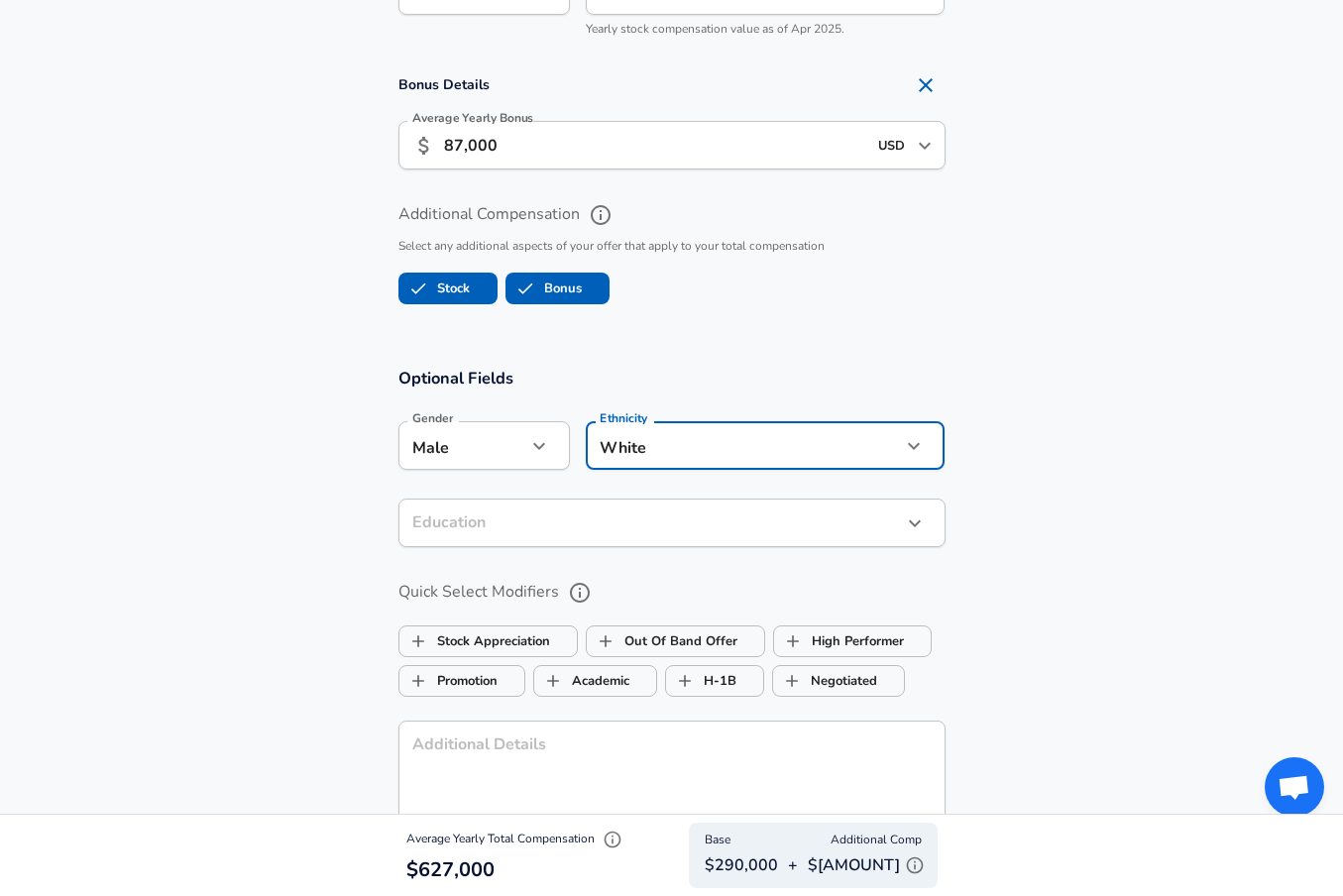 click on "Restart Add Your Salary Back Step 1 of 2 Thank You! File Successfully Submitted! Reset Enhance Privacy and Anonymity Yes Automatically hides specific fields until there are enough submissions to safely display the full details.   More Details Based on your submission and the data points that we have already collected, we will automatically hide and anonymize specific fields if there aren't enough data points to remain sufficiently anonymous. Step 2 of 2 Company & Title Information   Enter the company you received your offer from Company Airbnb Company   Select the title that closest resembles your official title. This should be similar to the title that was present on your offer letter. Title Product Manager Title   Select a job family that best fits your role. If you can't find one, select 'Other' to enter a custom job family Job Family Product Manager Job Family   Select a Specialization that best fits your role. If you can't find one, select 'Other' to enter a custom specialization Select Specialization" at bounding box center [671, -1502] 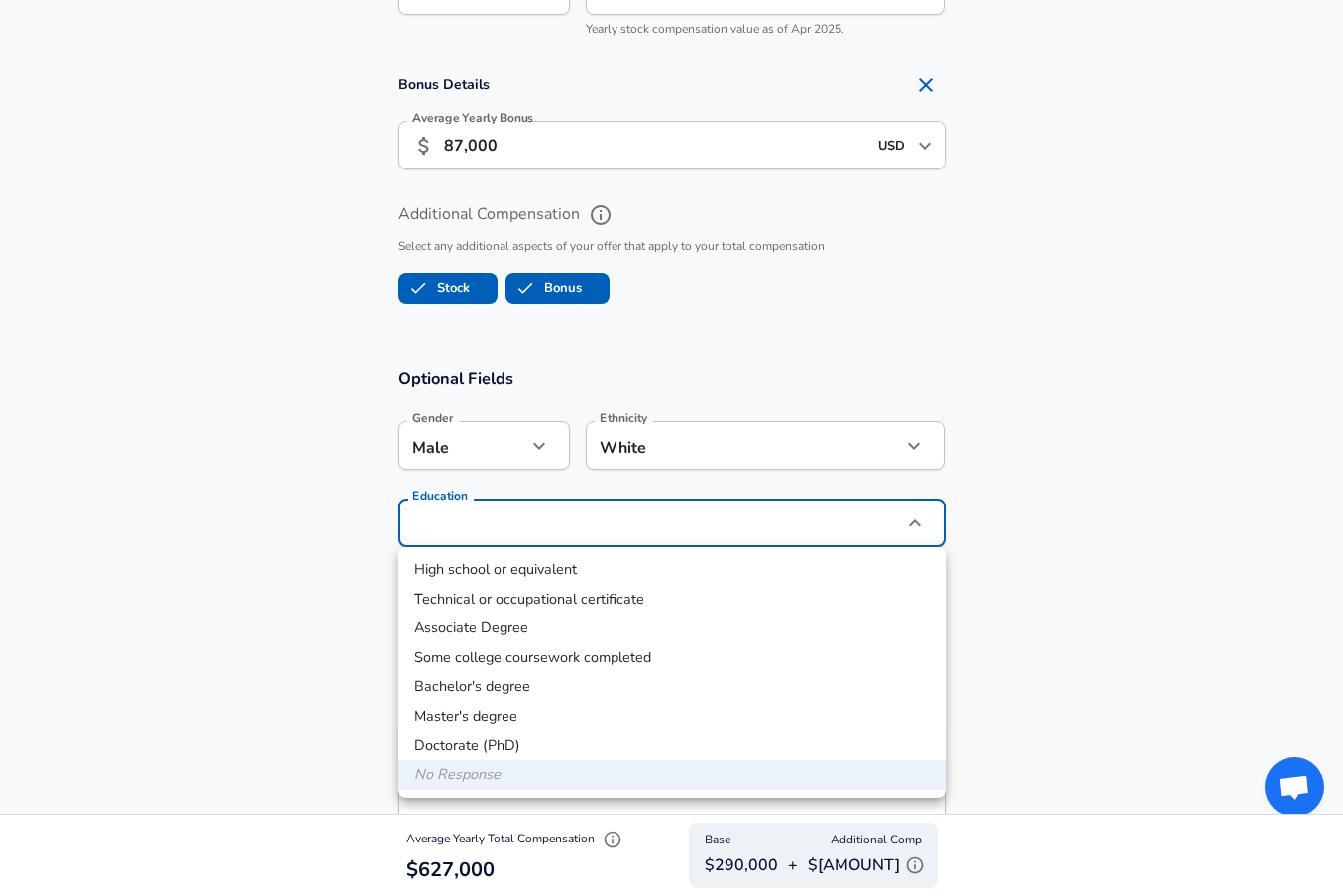 click on "Bachelor's degree" at bounding box center (672, 687) 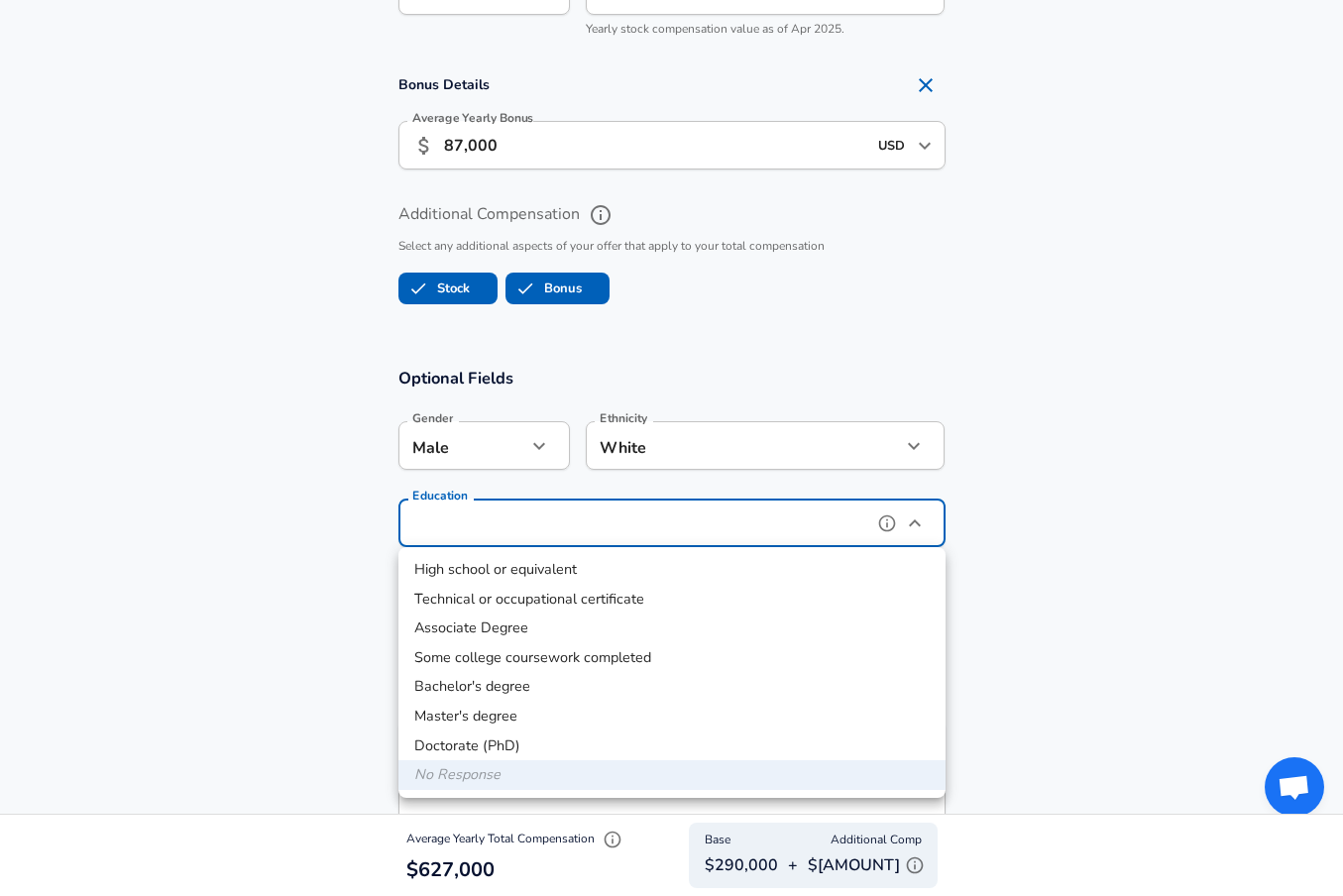type on "Bachelors degree" 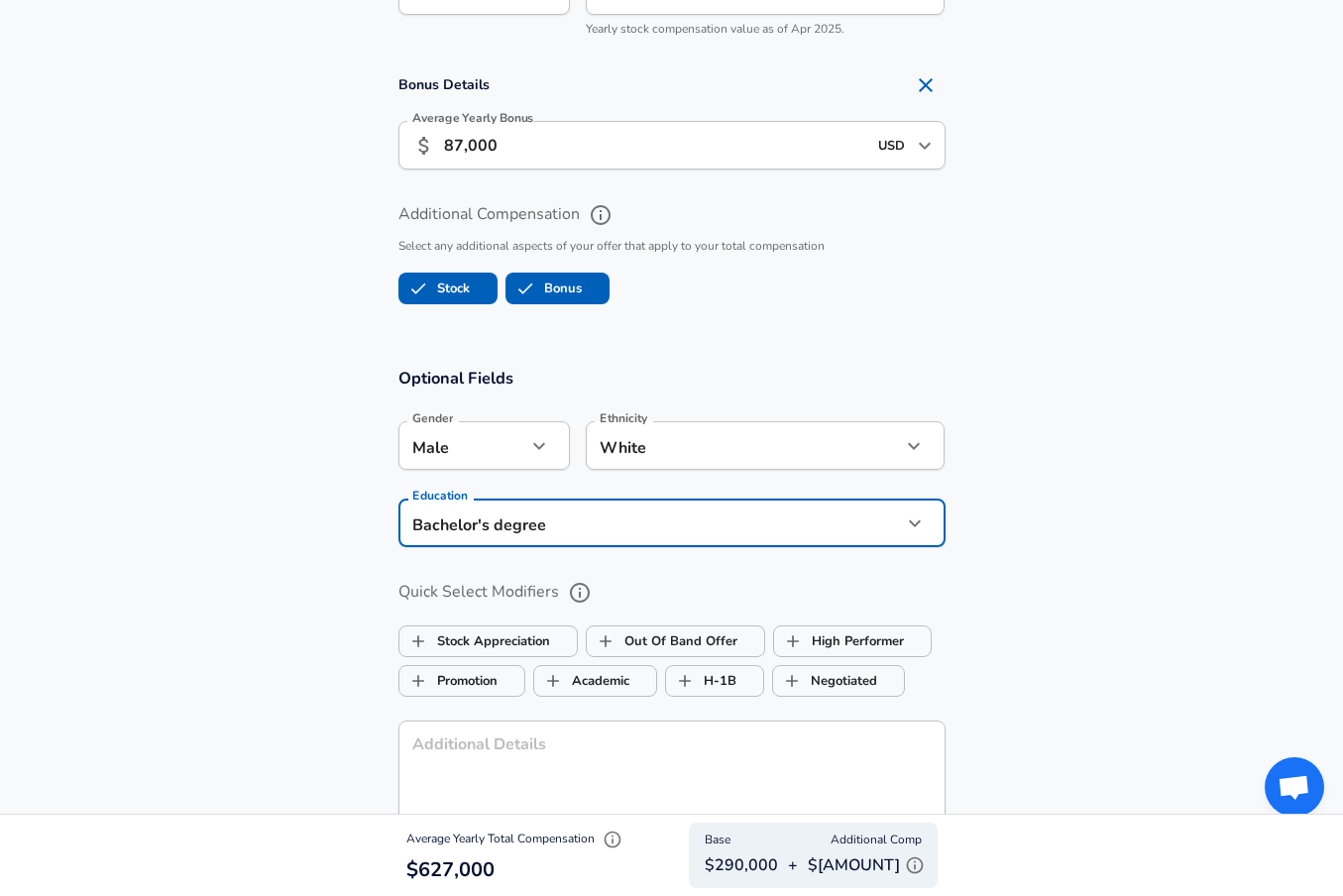click on "Email Address [EMAIL] Email Address" at bounding box center [671, 630] 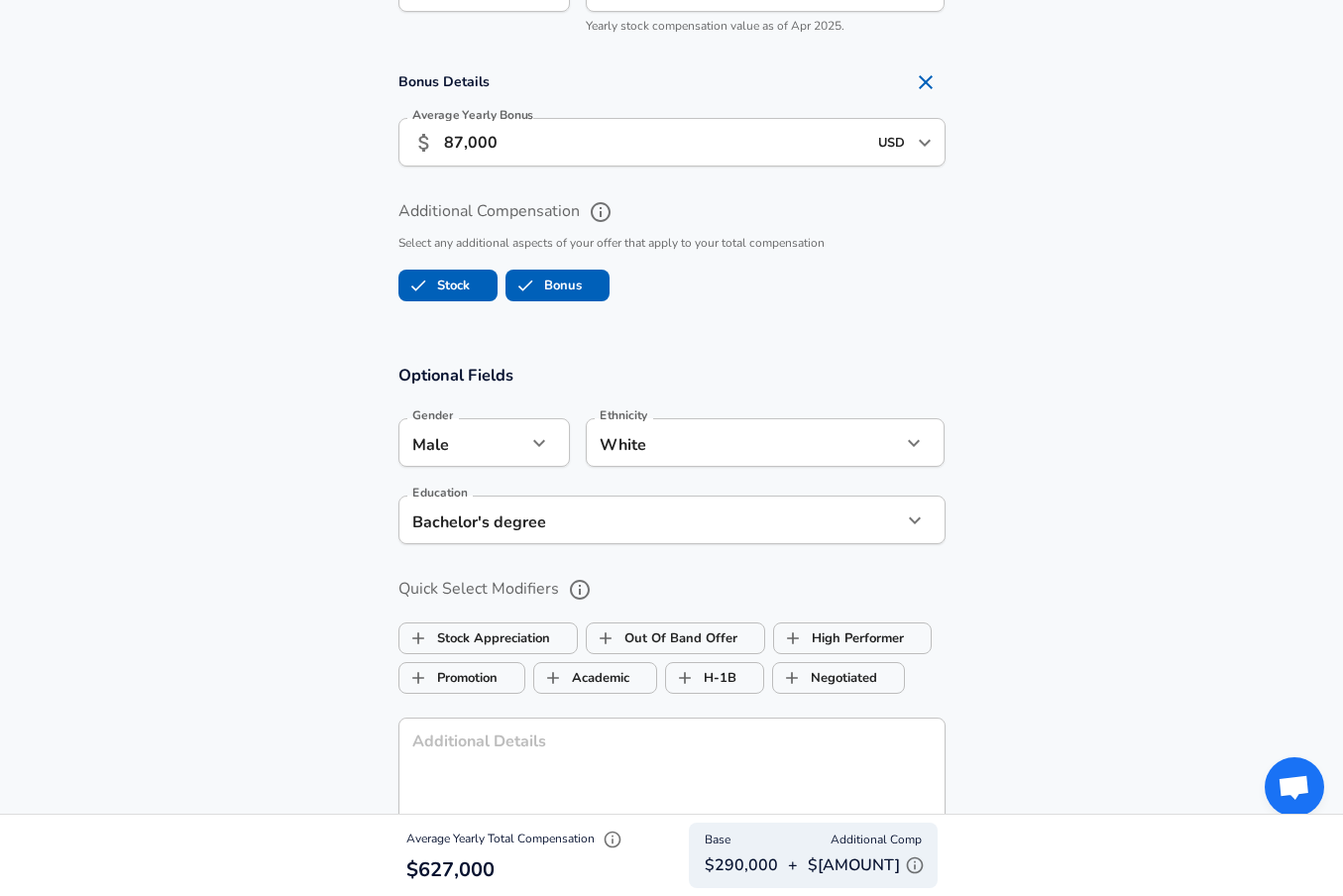 scroll, scrollTop: 1874, scrollLeft: 0, axis: vertical 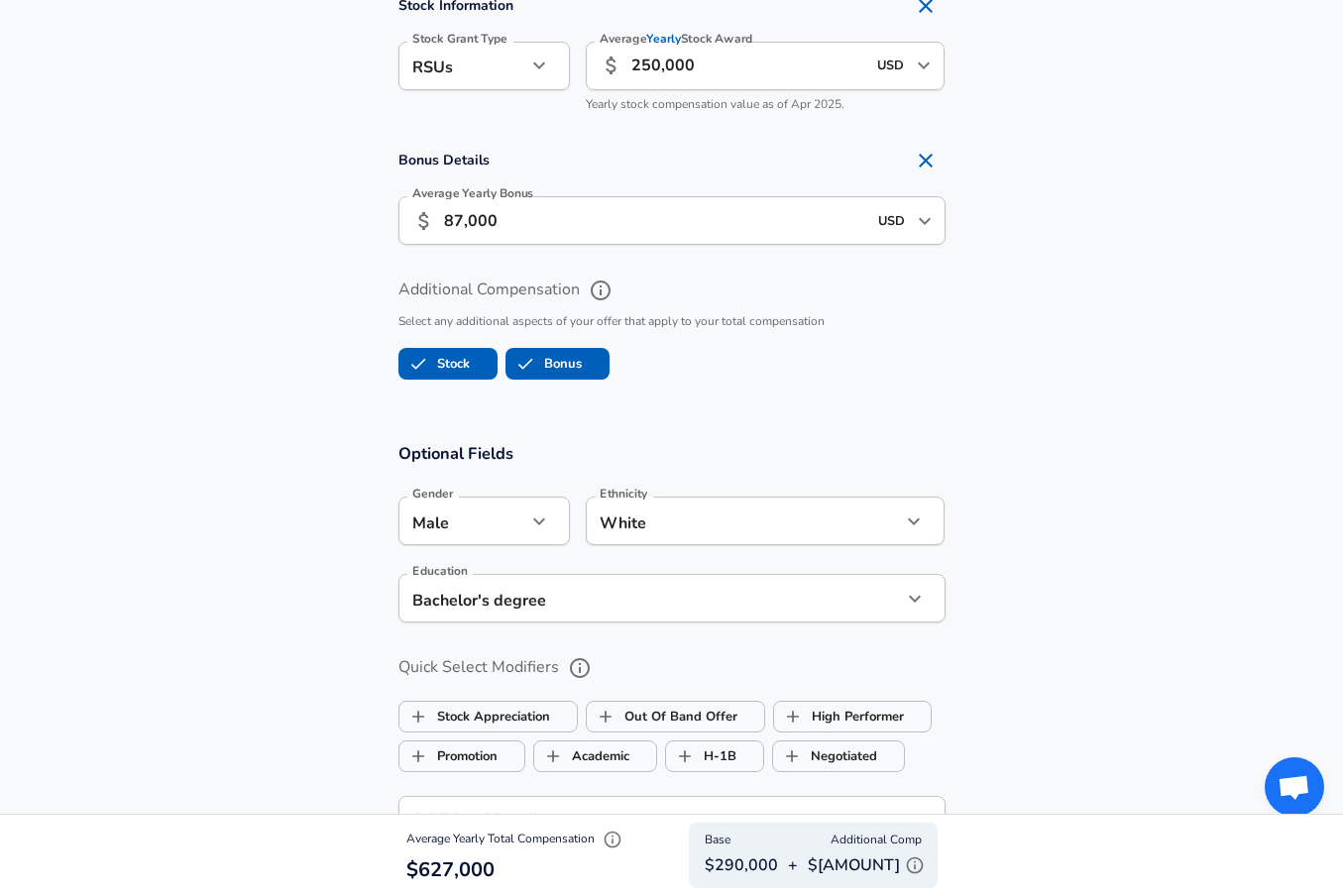 click on "250,000" at bounding box center [748, 65] 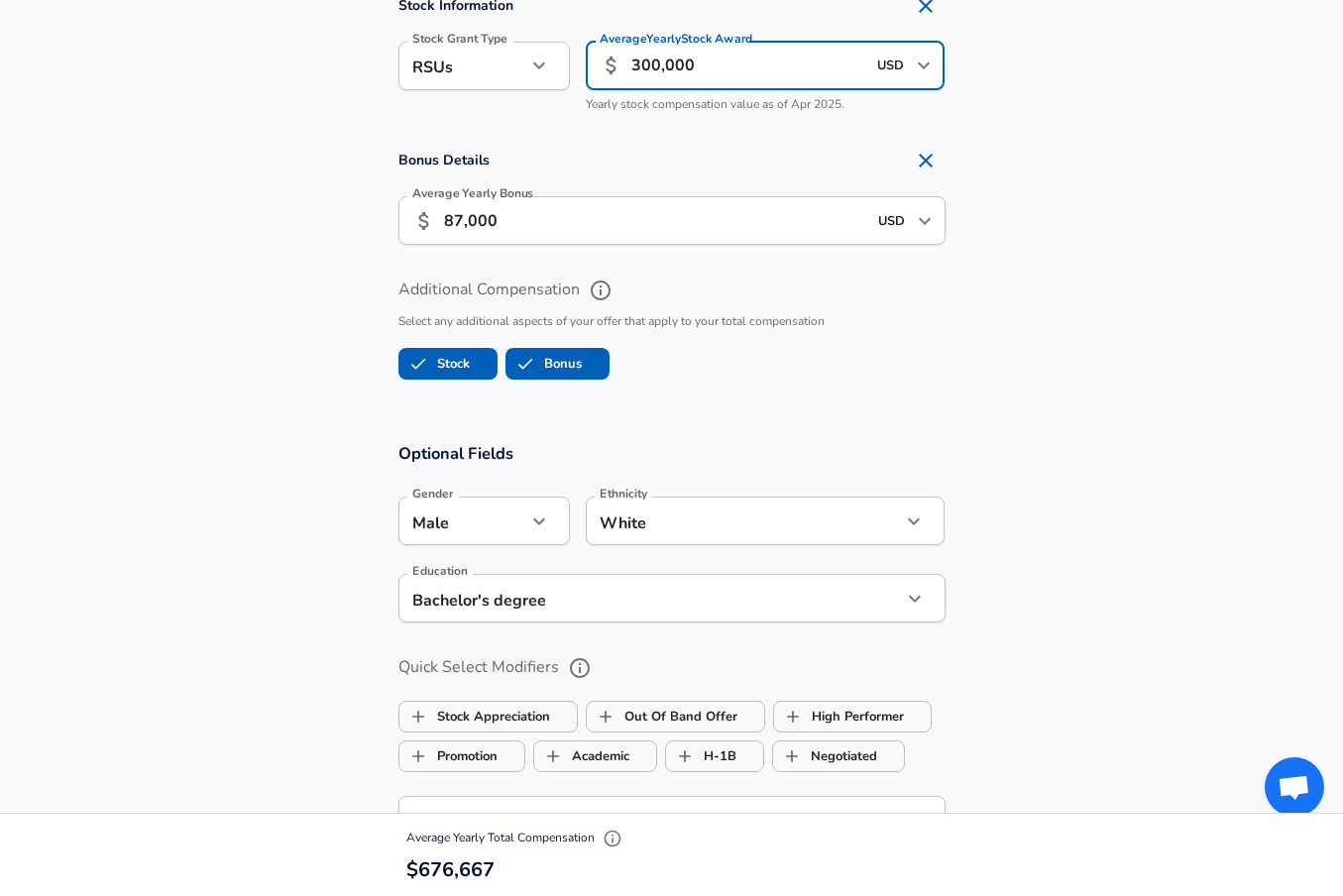 type on "300,000" 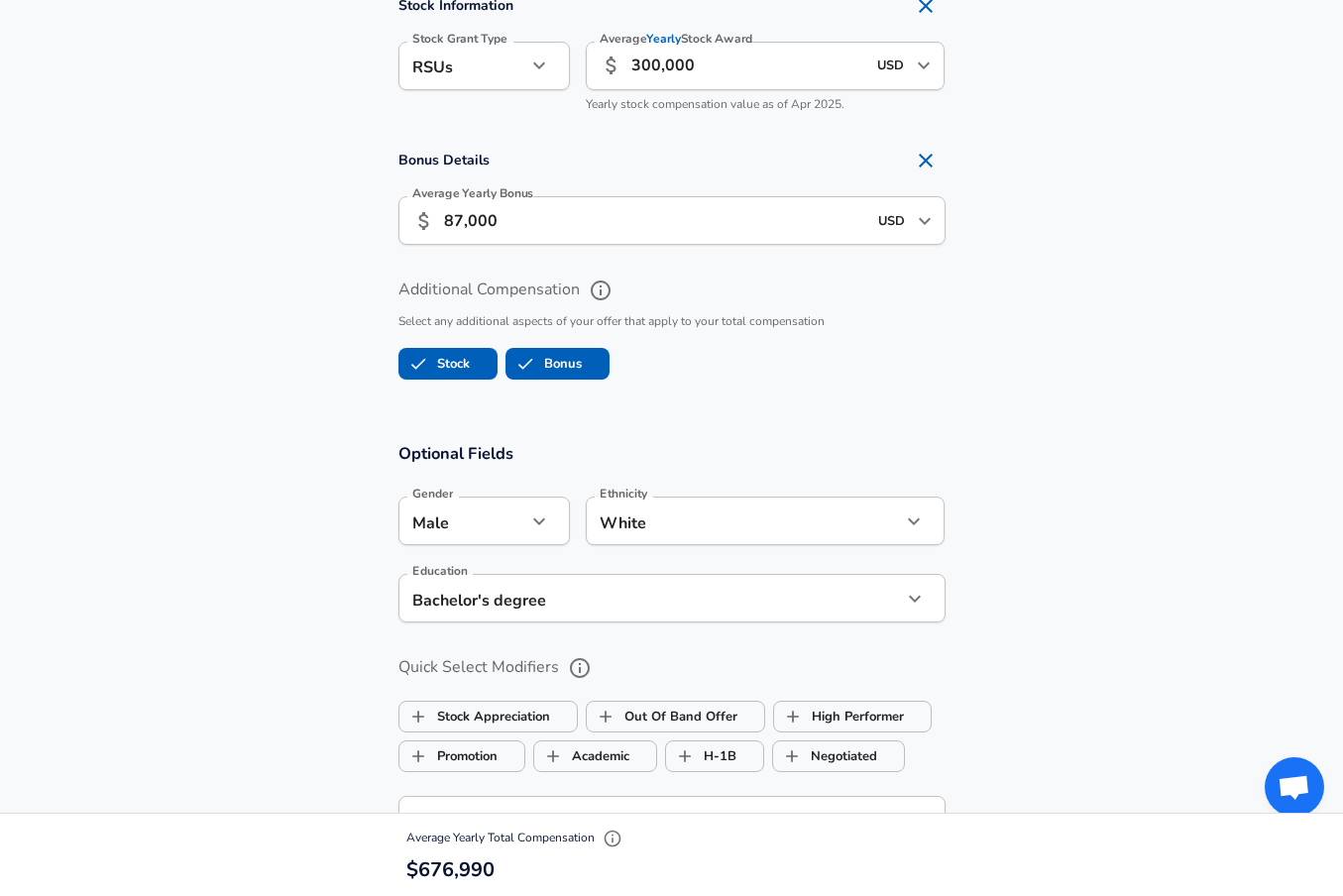 click on "Additional Compensation   Select any additional aspects of your offer that apply to your total compensation Stock Bonus" at bounding box center (671, 322) 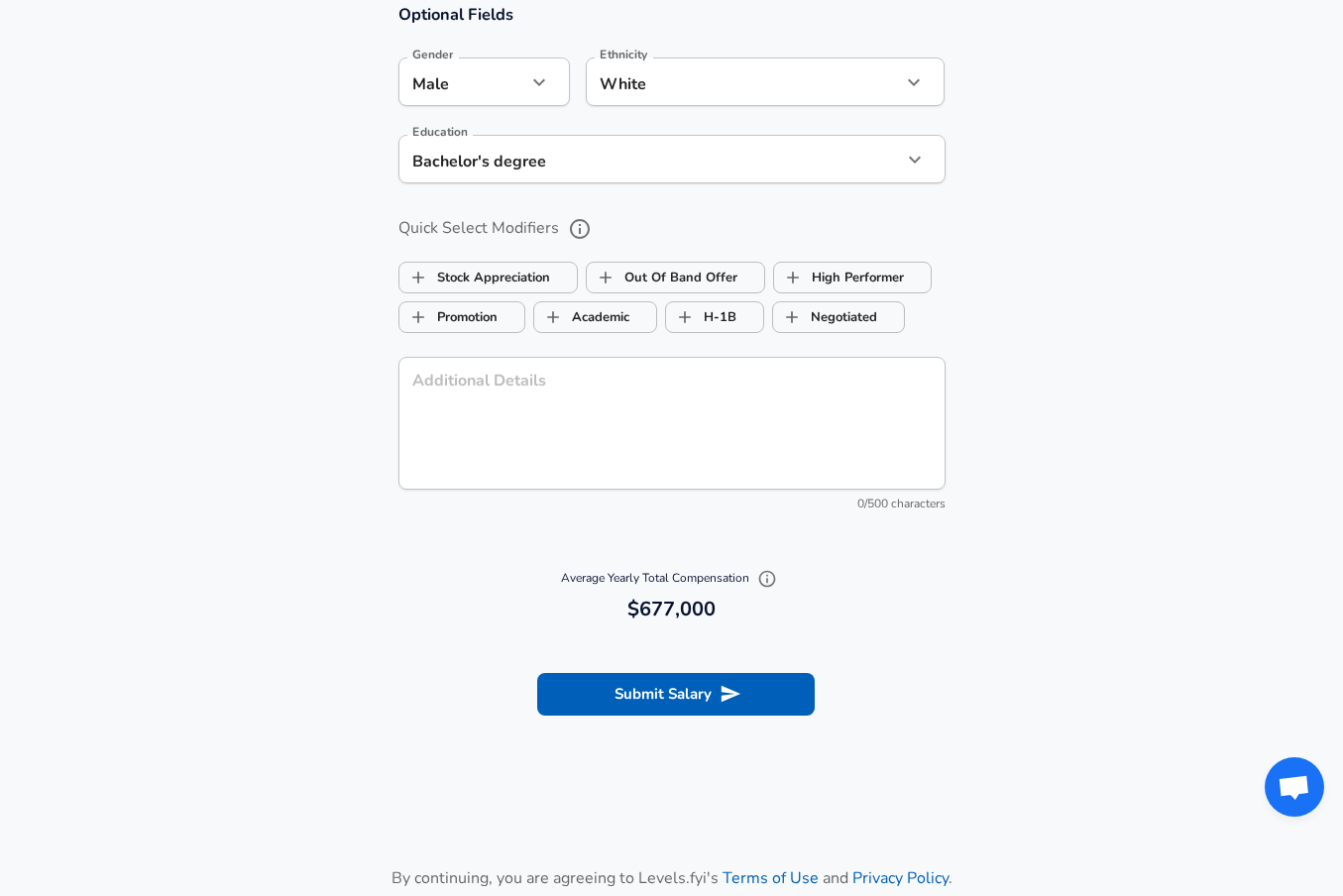 scroll, scrollTop: 2358, scrollLeft: 0, axis: vertical 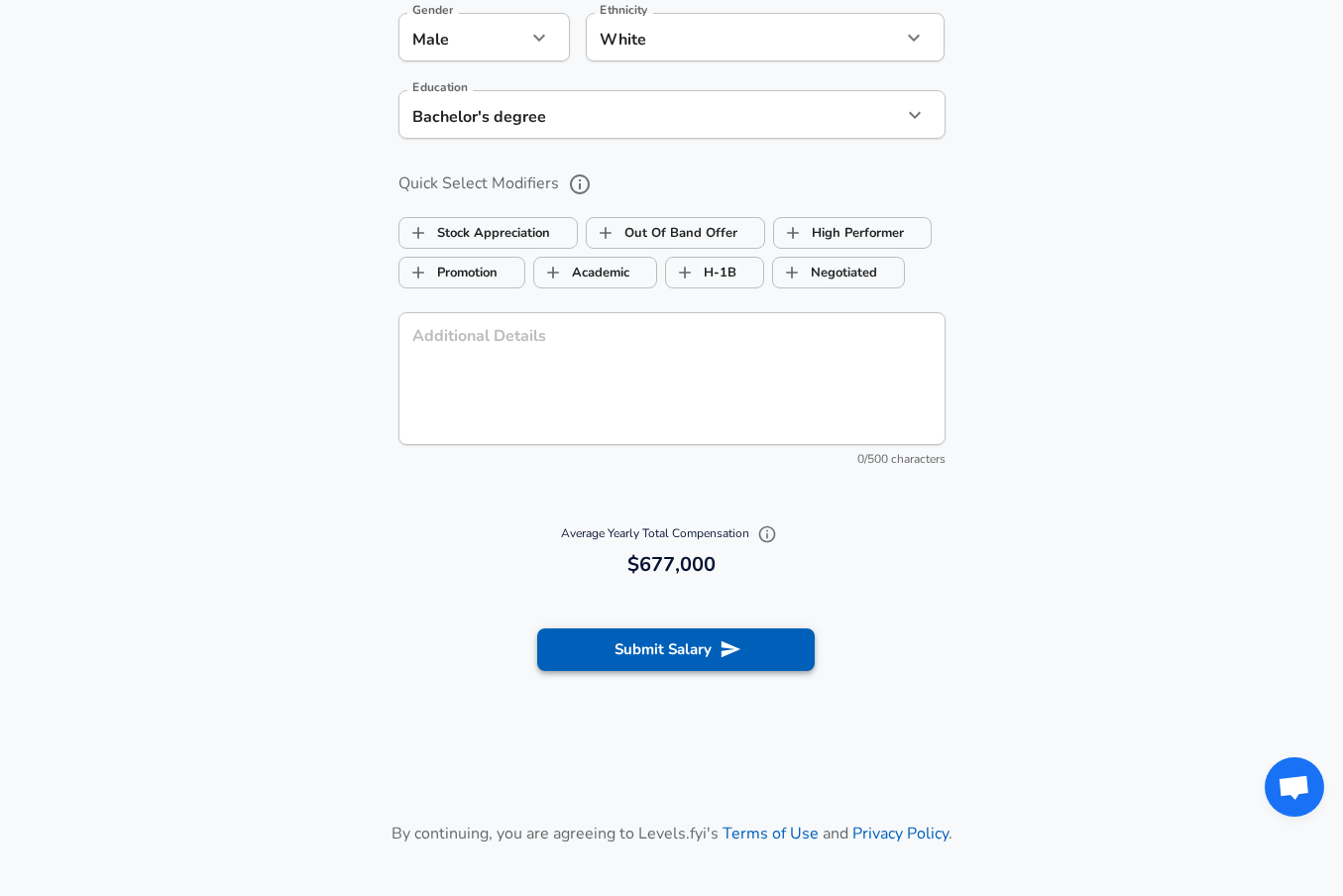 click on "Submit Salary" at bounding box center [676, 649] 